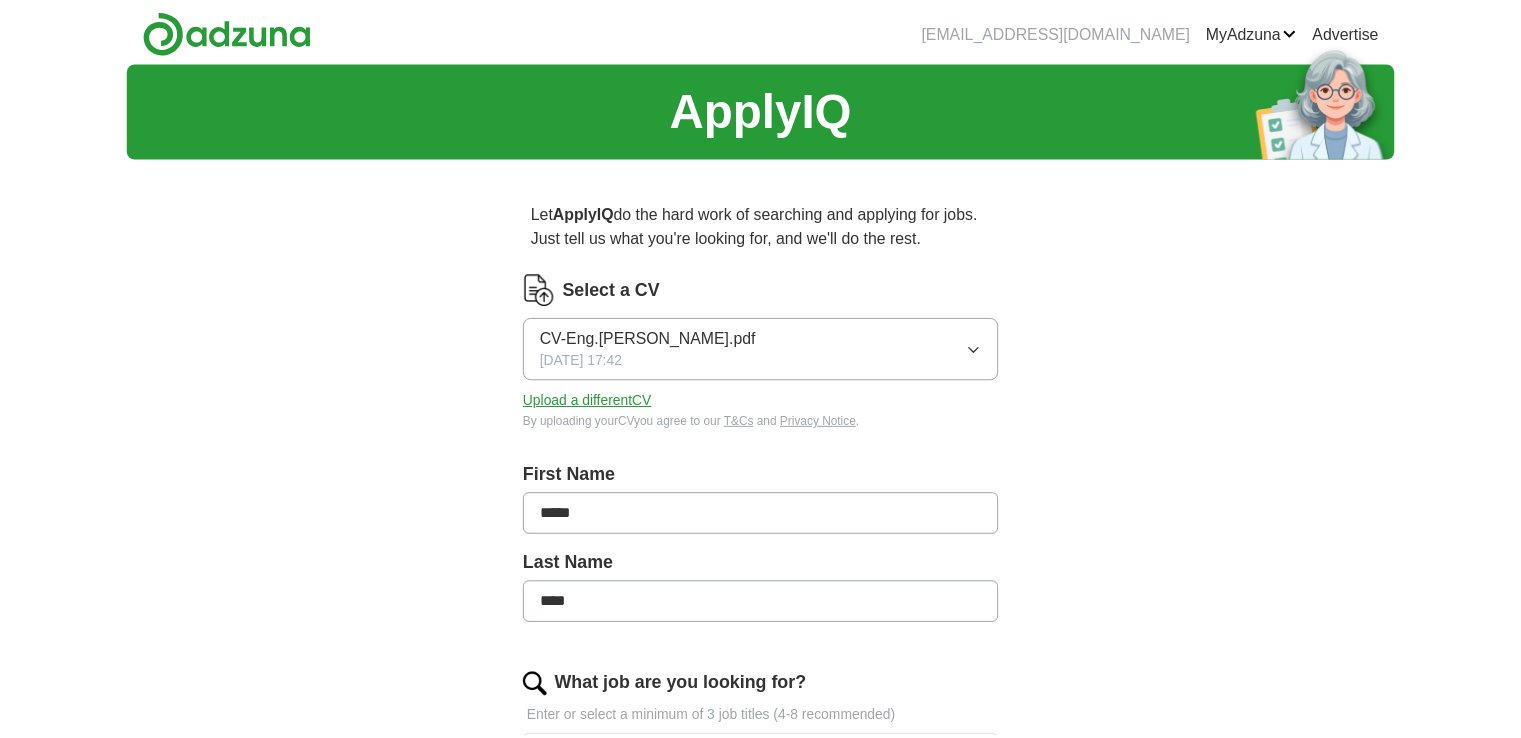scroll, scrollTop: 0, scrollLeft: 0, axis: both 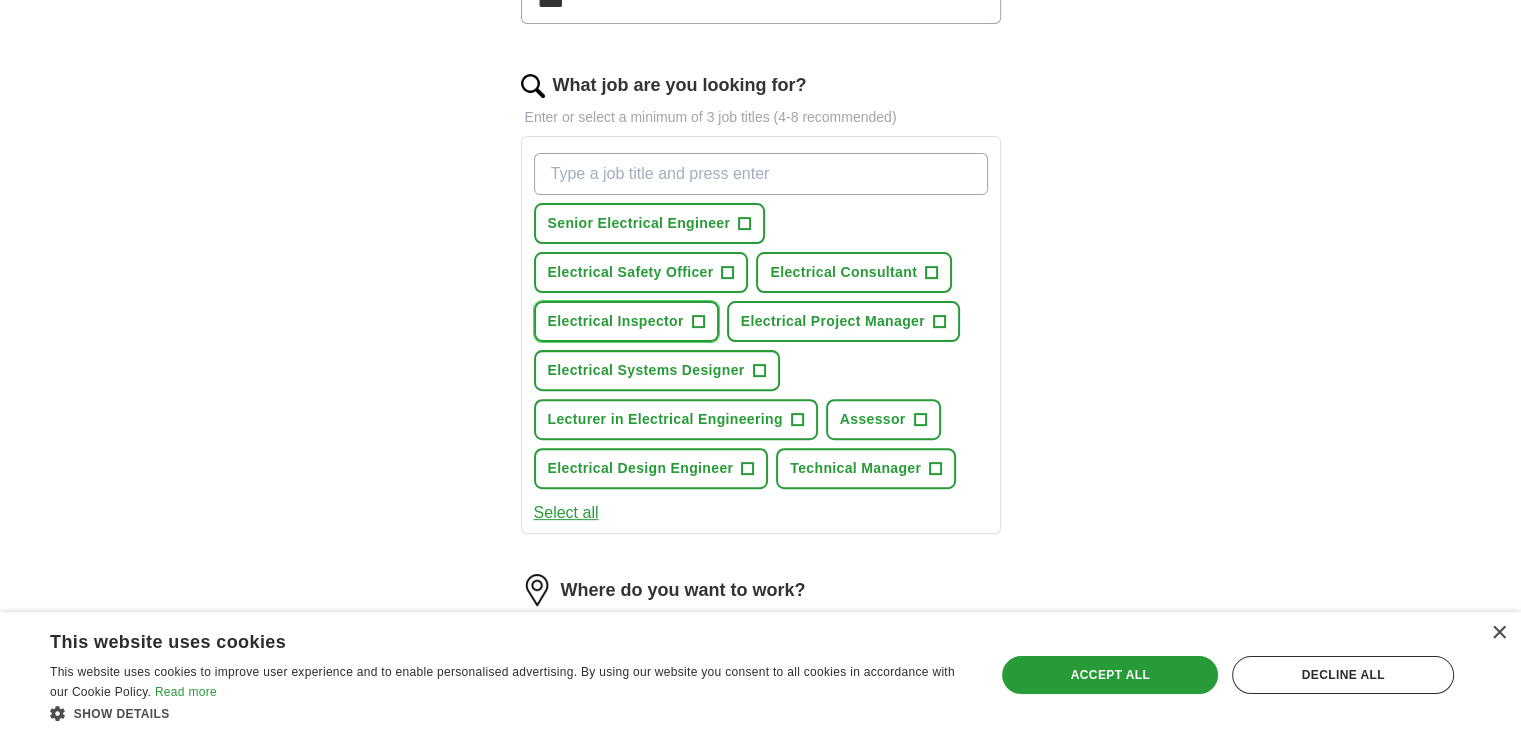 click on "Electrical Inspector" at bounding box center (616, 321) 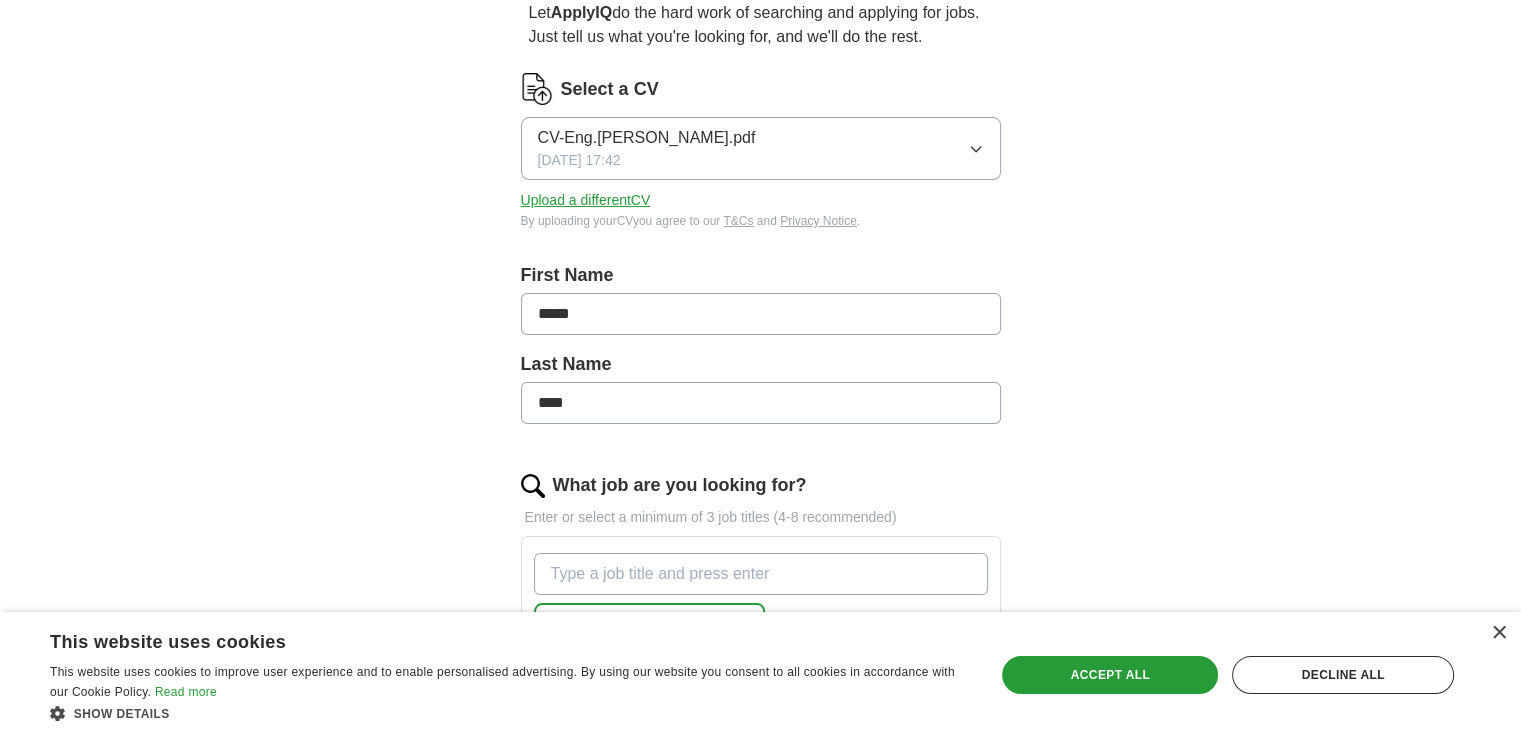 scroll, scrollTop: 0, scrollLeft: 0, axis: both 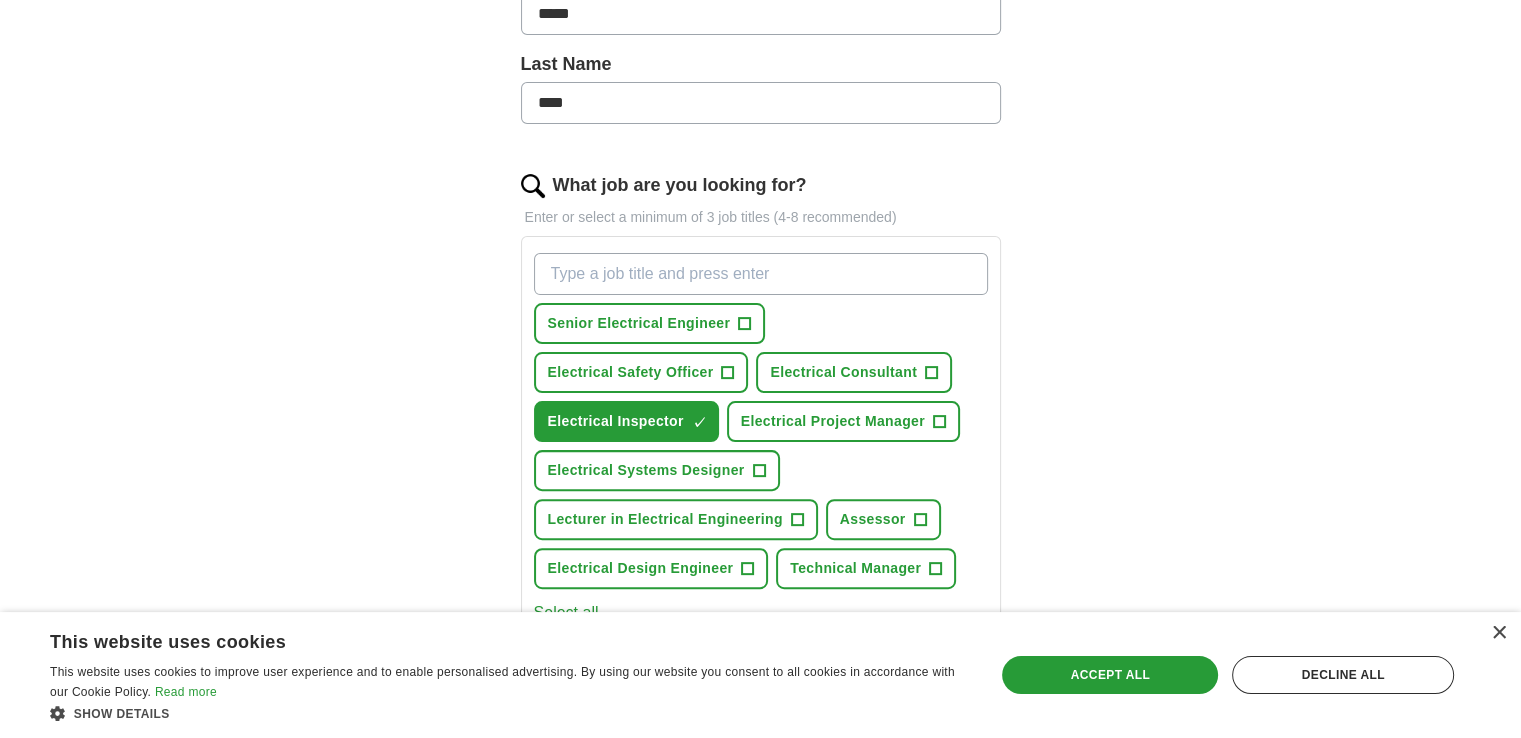 click on "What job are you looking for?" at bounding box center (761, 274) 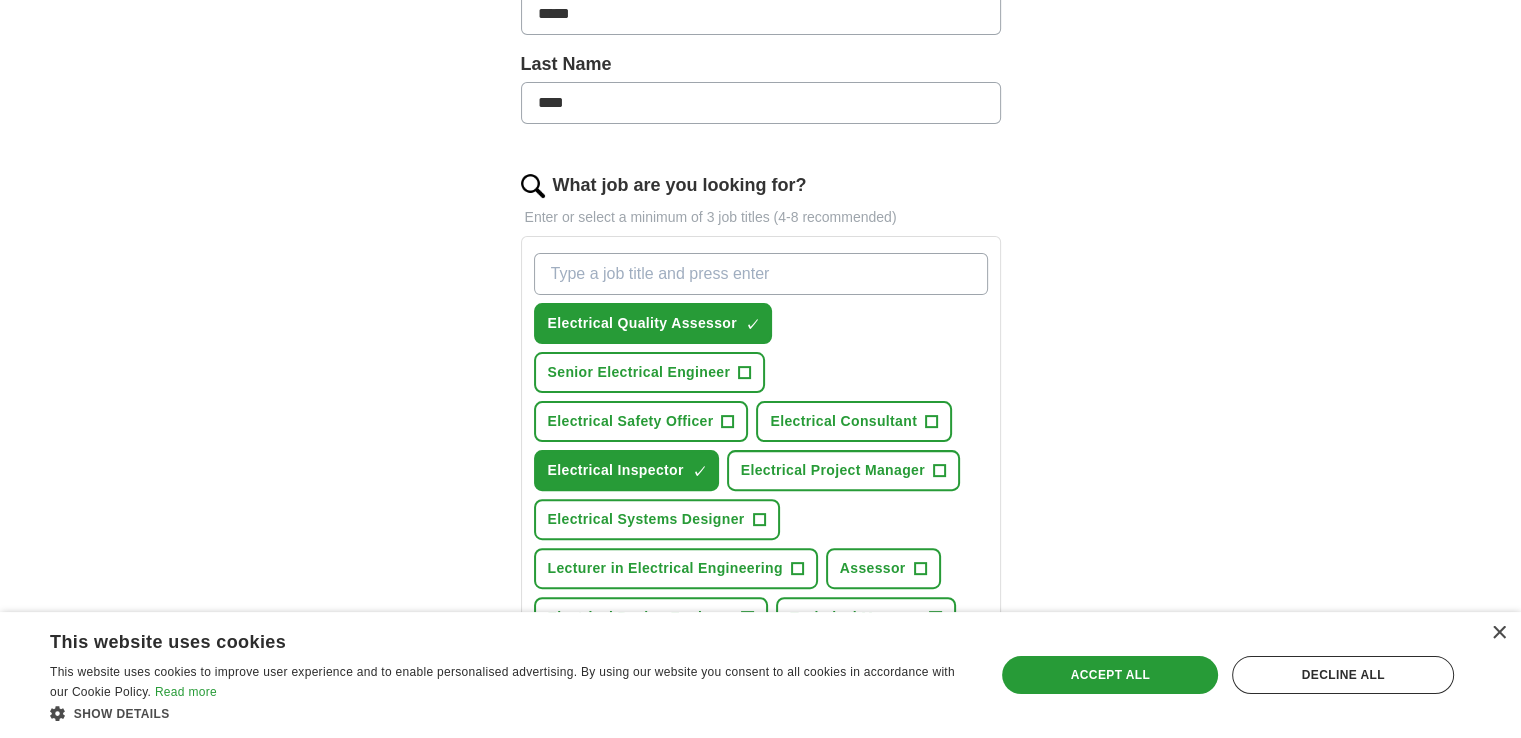 click on "What job are you looking for?" at bounding box center (761, 274) 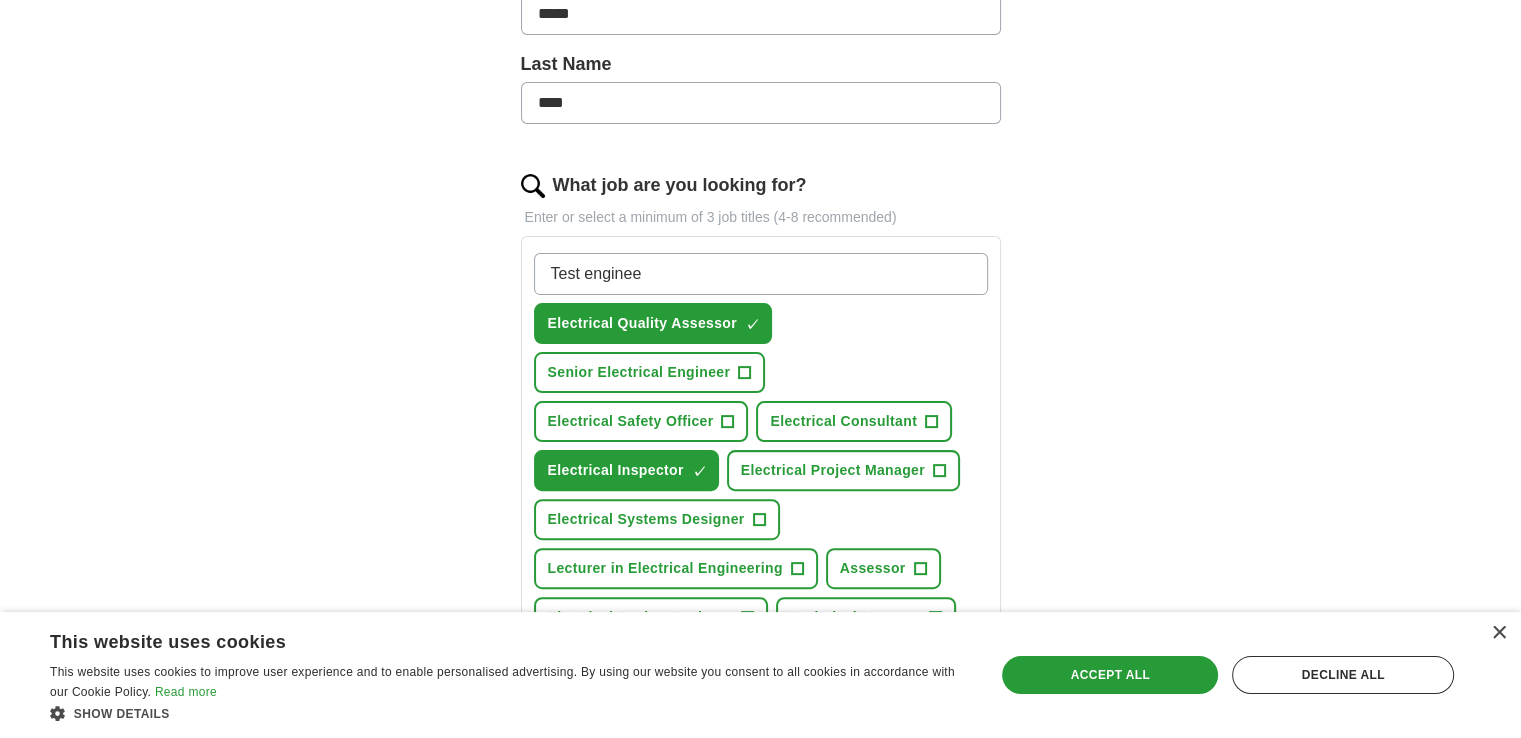type on "Test engineer" 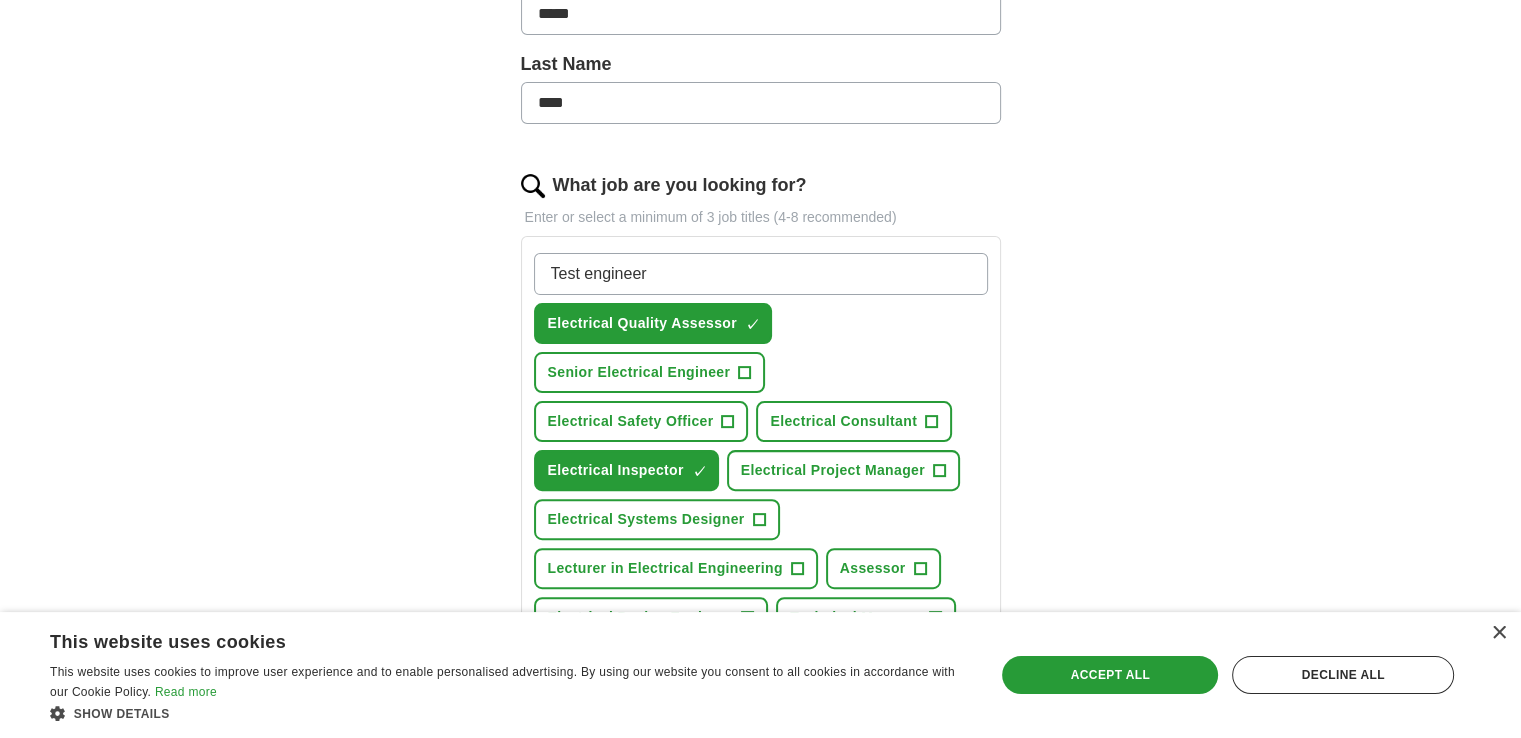 type 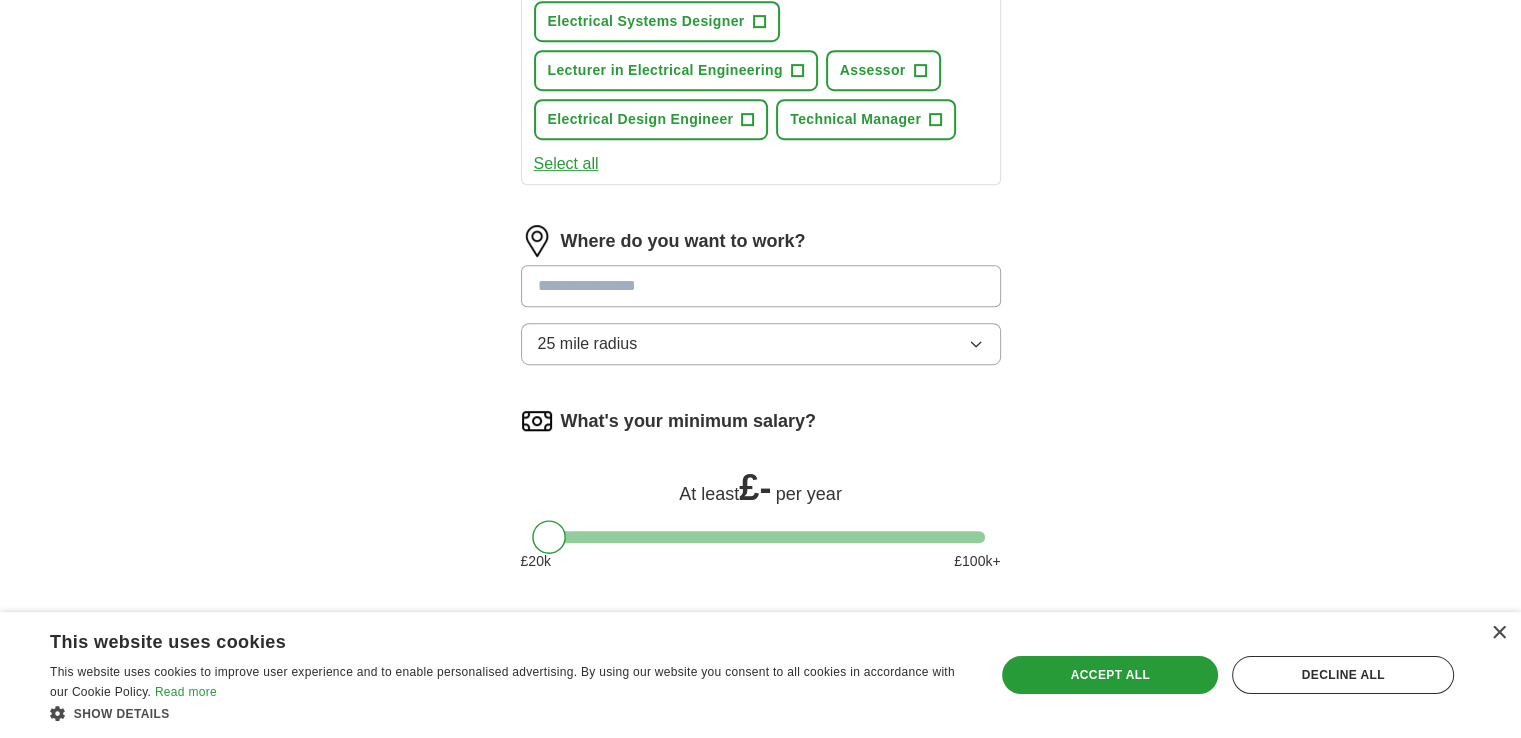 scroll, scrollTop: 1000, scrollLeft: 0, axis: vertical 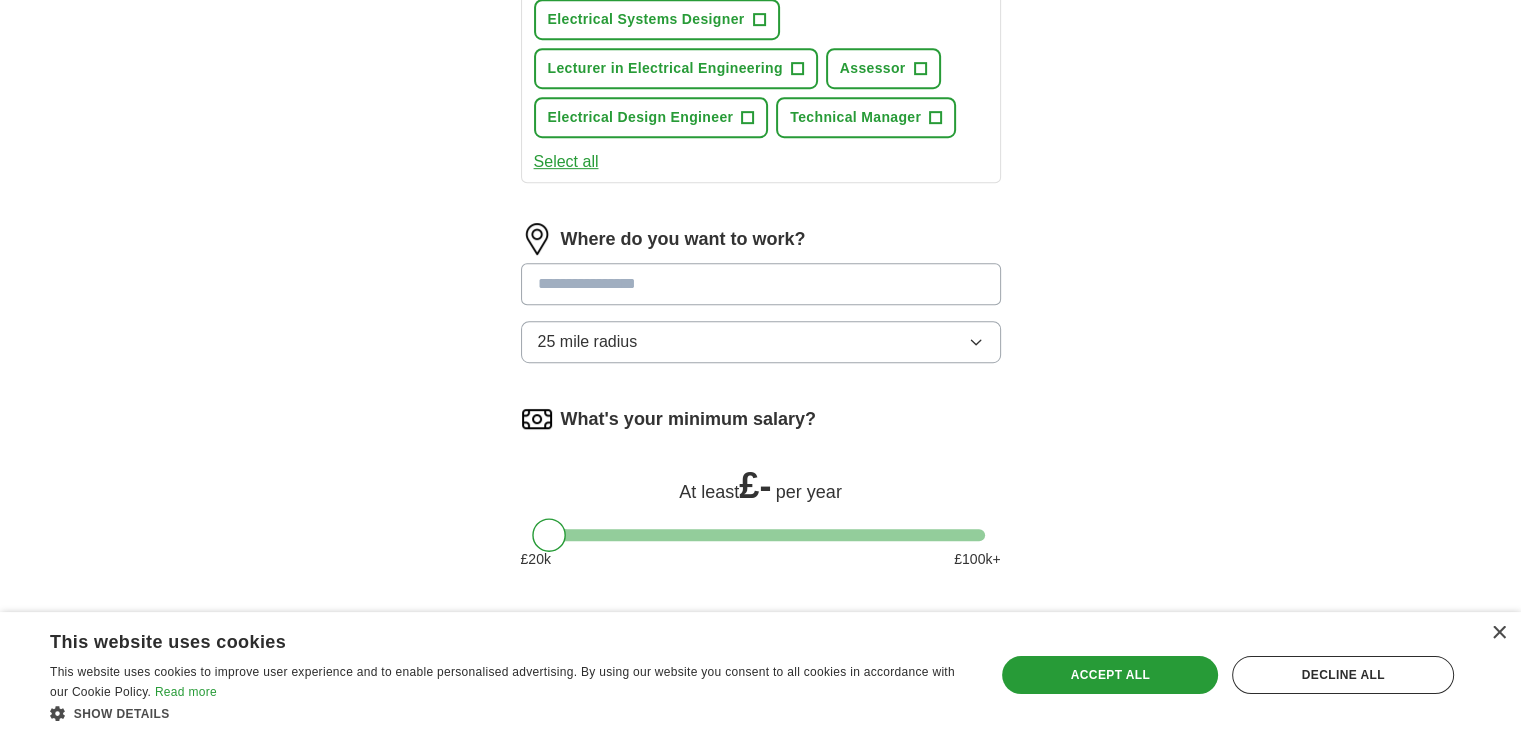 click at bounding box center [761, 284] 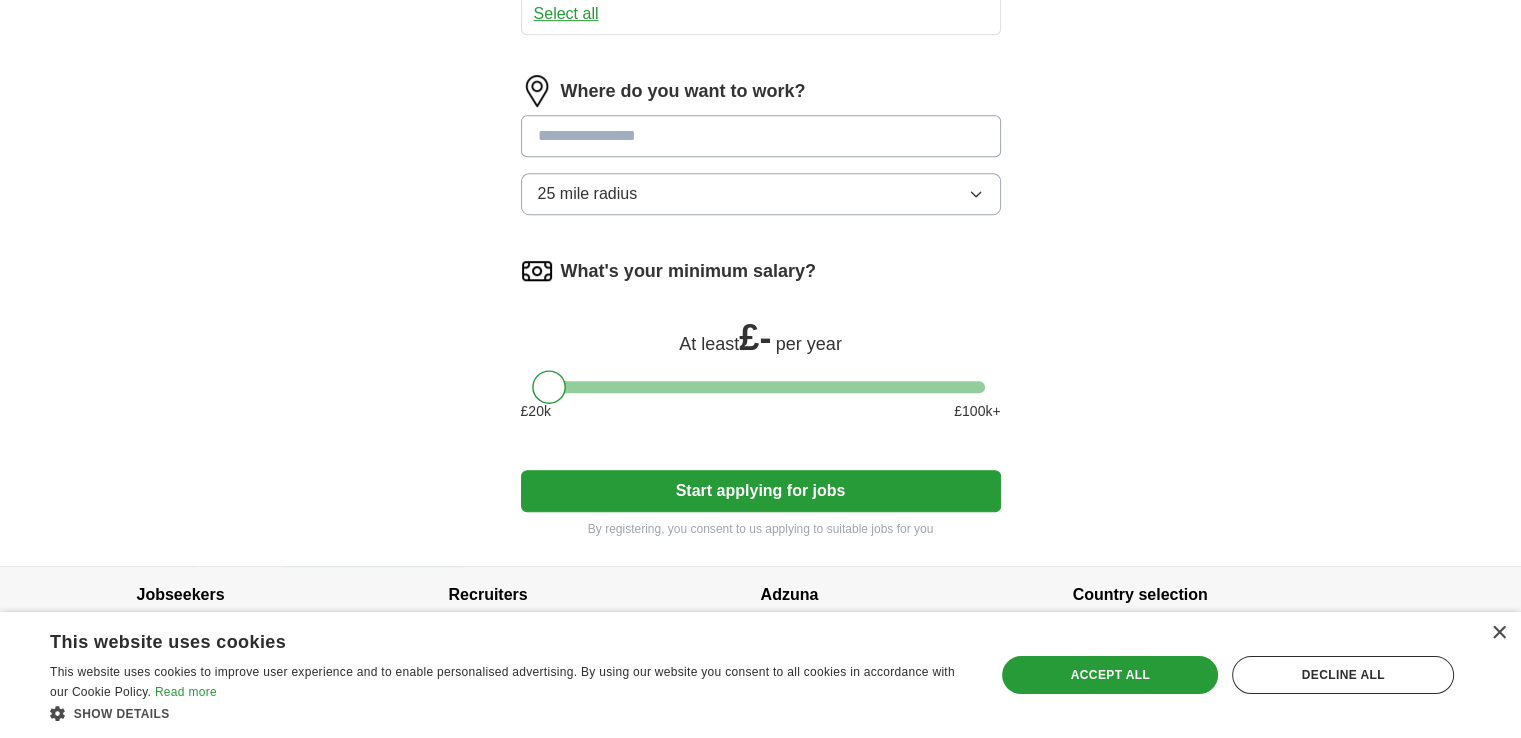 scroll, scrollTop: 1190, scrollLeft: 0, axis: vertical 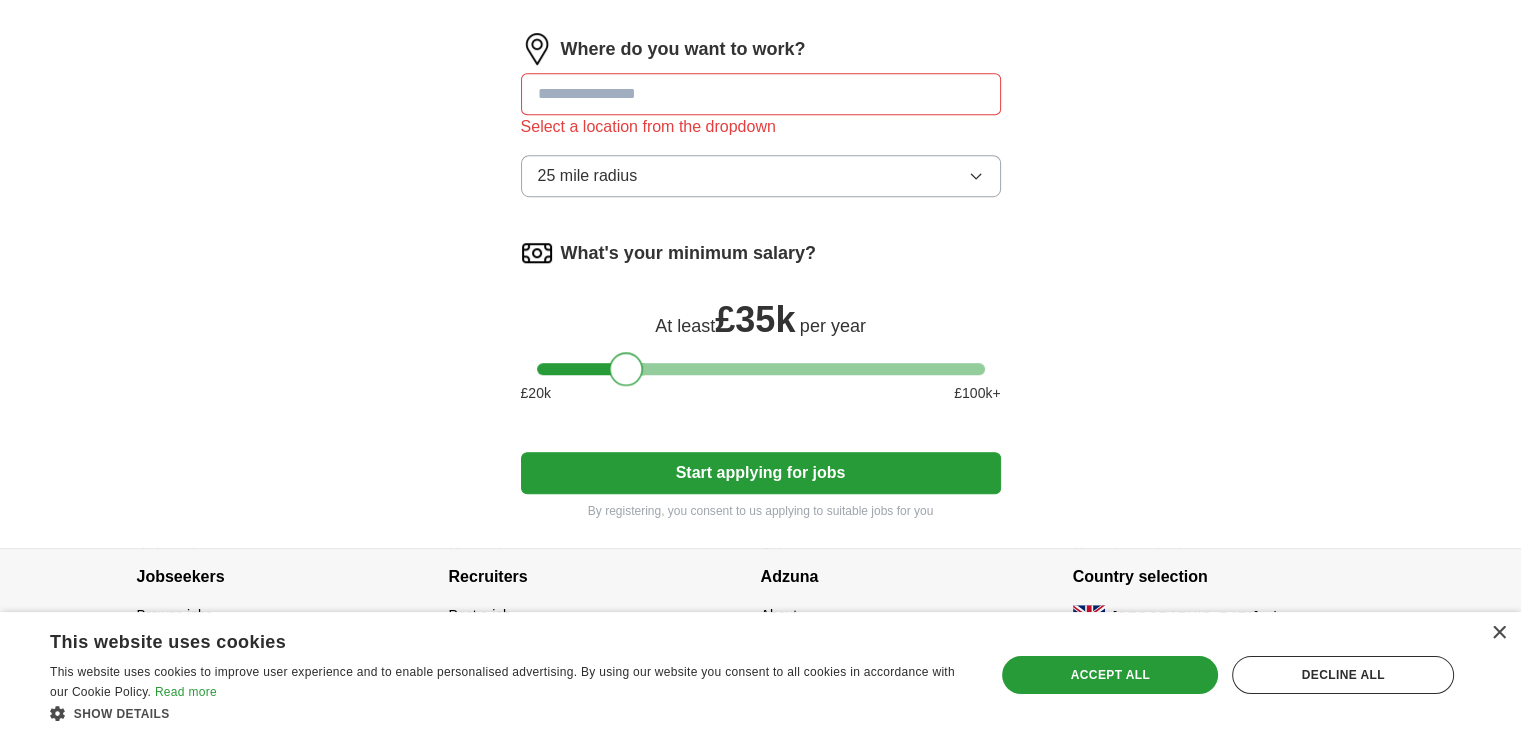 drag, startPoint x: 550, startPoint y: 347, endPoint x: 619, endPoint y: 349, distance: 69.02898 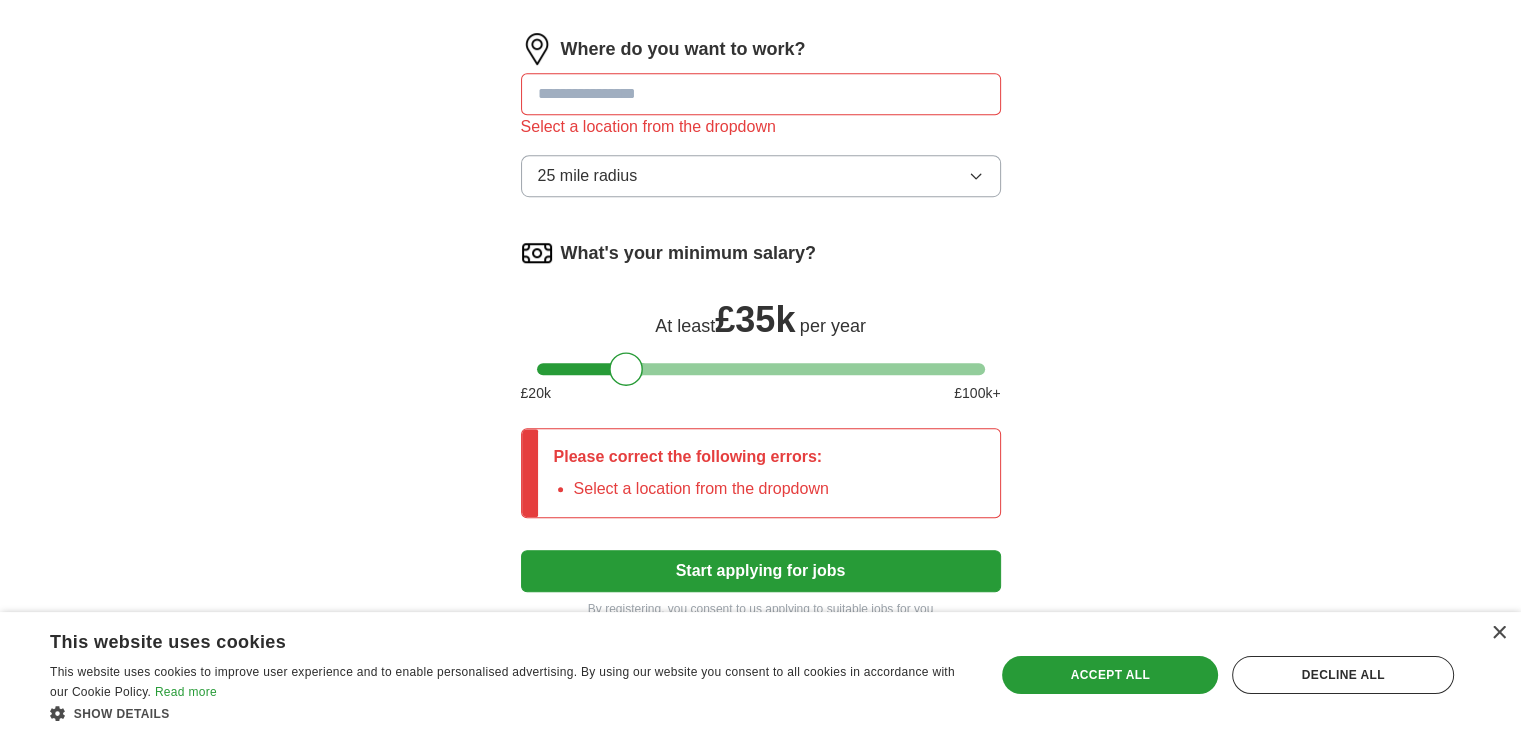 click at bounding box center (761, 94) 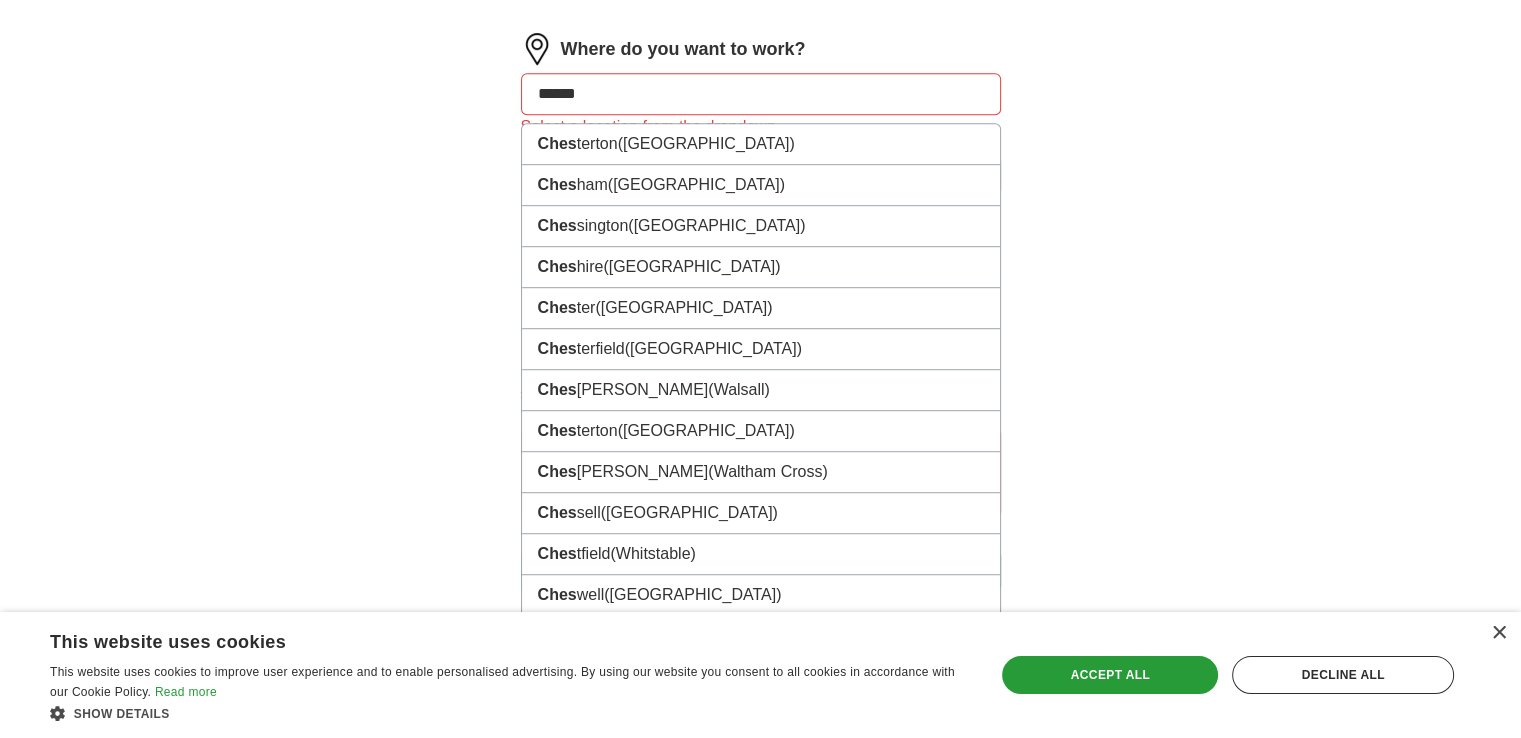 type on "*******" 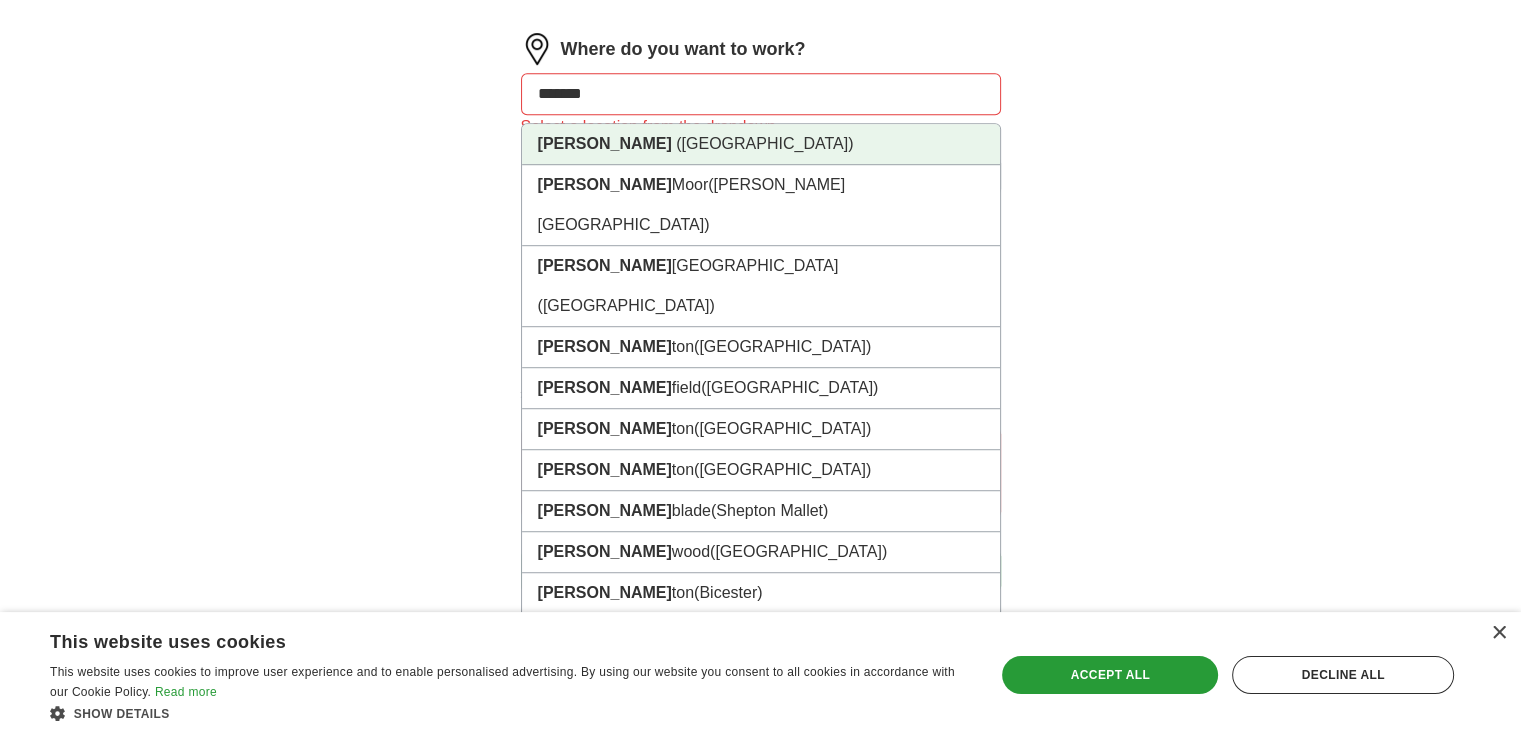 click on "([GEOGRAPHIC_DATA])" at bounding box center (764, 143) 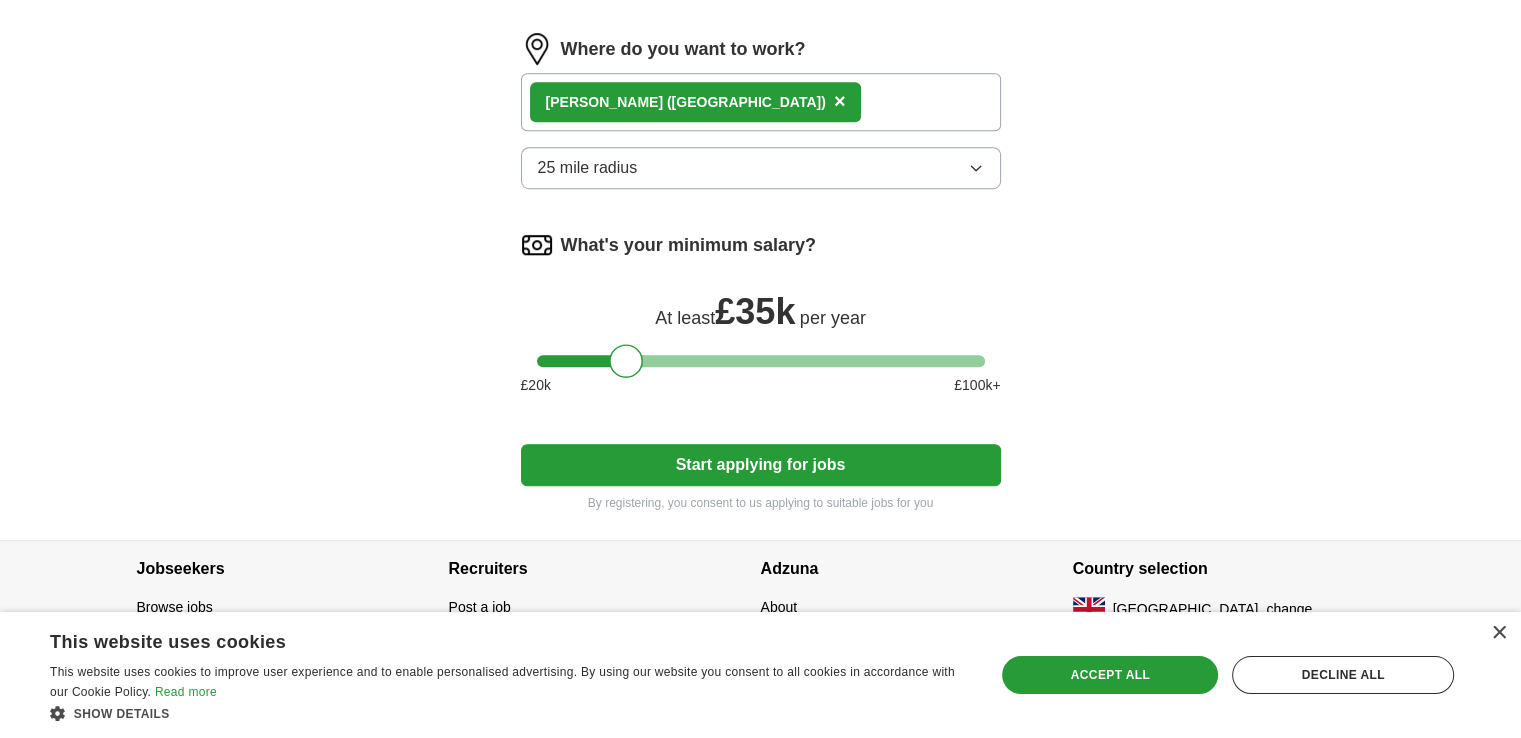 click on "[PERSON_NAME]   ([GEOGRAPHIC_DATA]) ×" at bounding box center [761, 102] 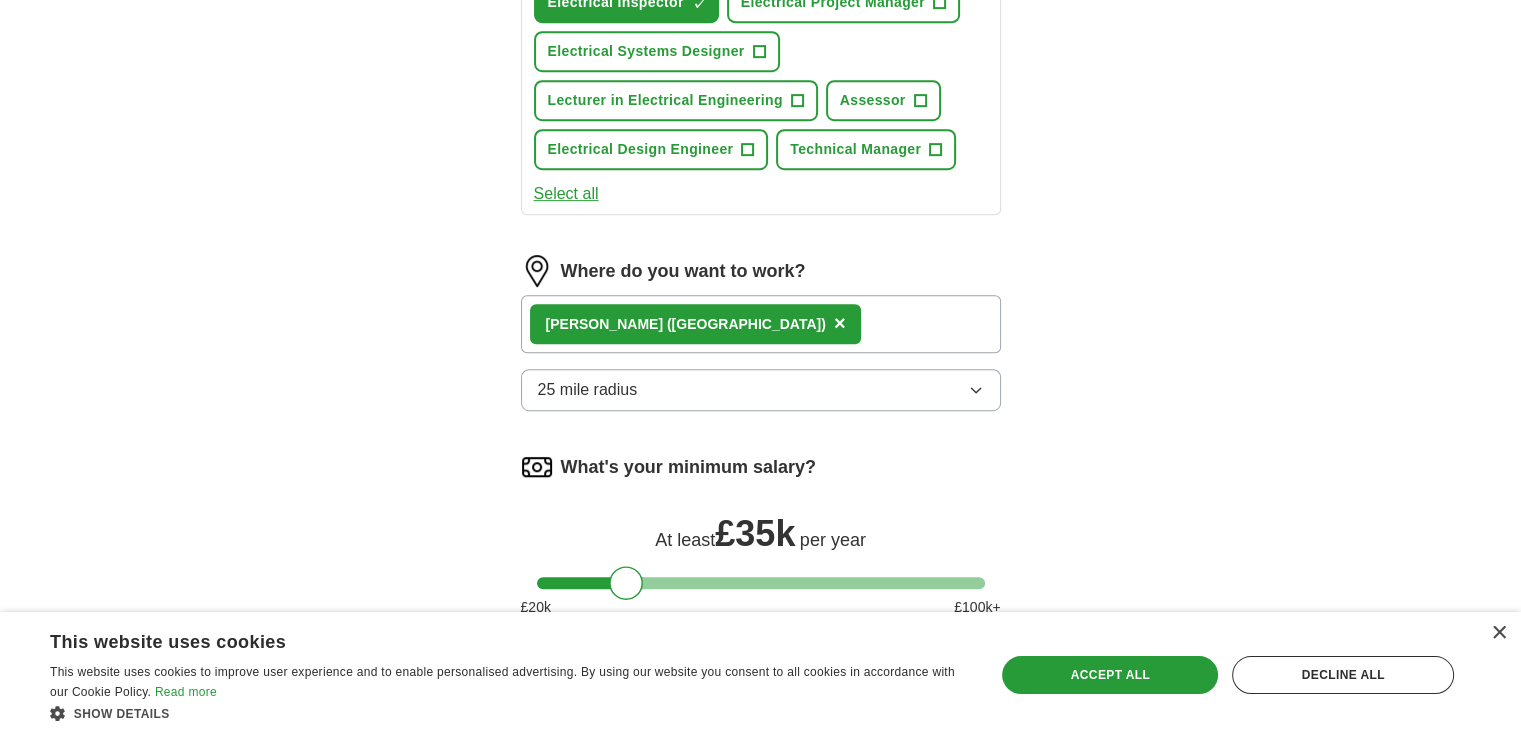 scroll, scrollTop: 990, scrollLeft: 0, axis: vertical 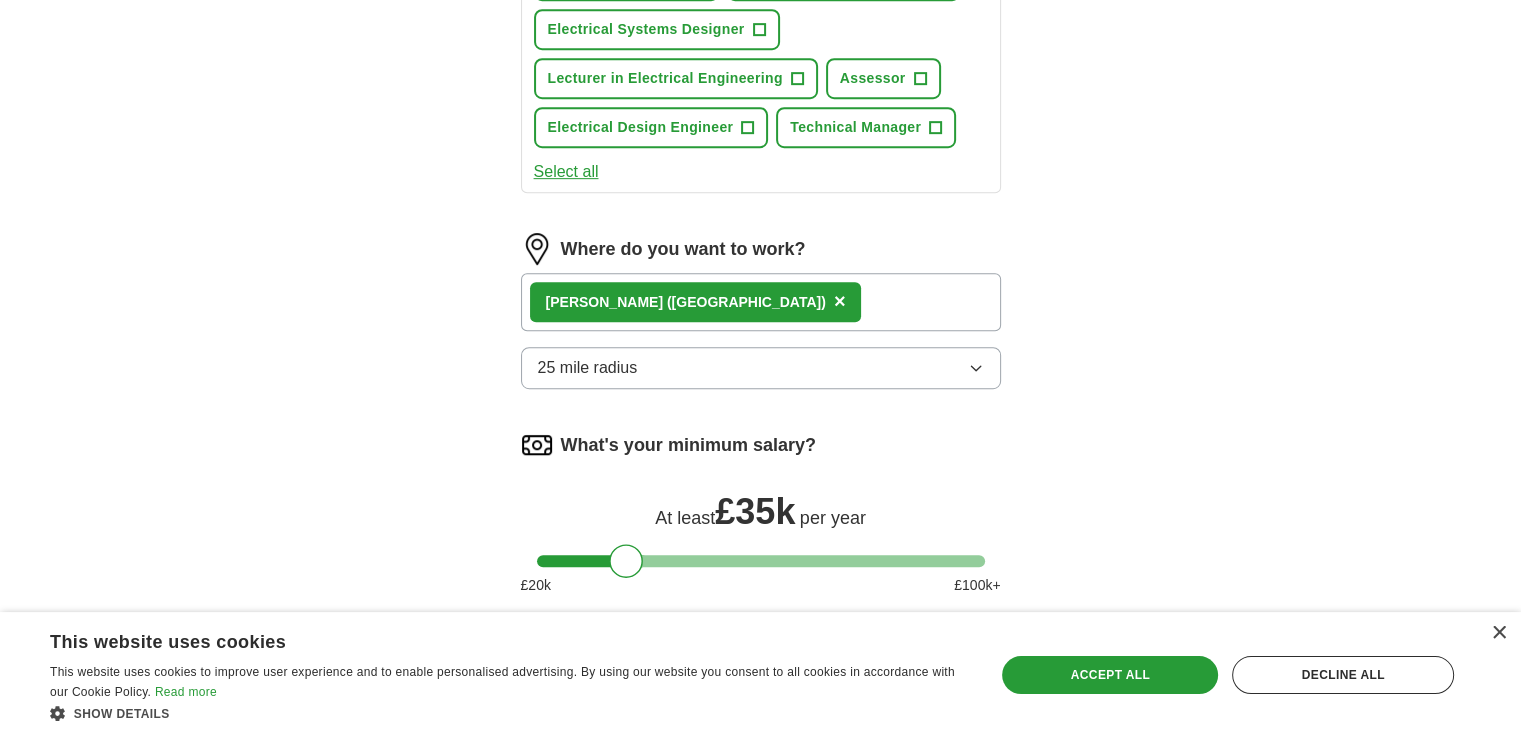 click on "[PERSON_NAME]   ([GEOGRAPHIC_DATA]) ×" at bounding box center (761, 302) 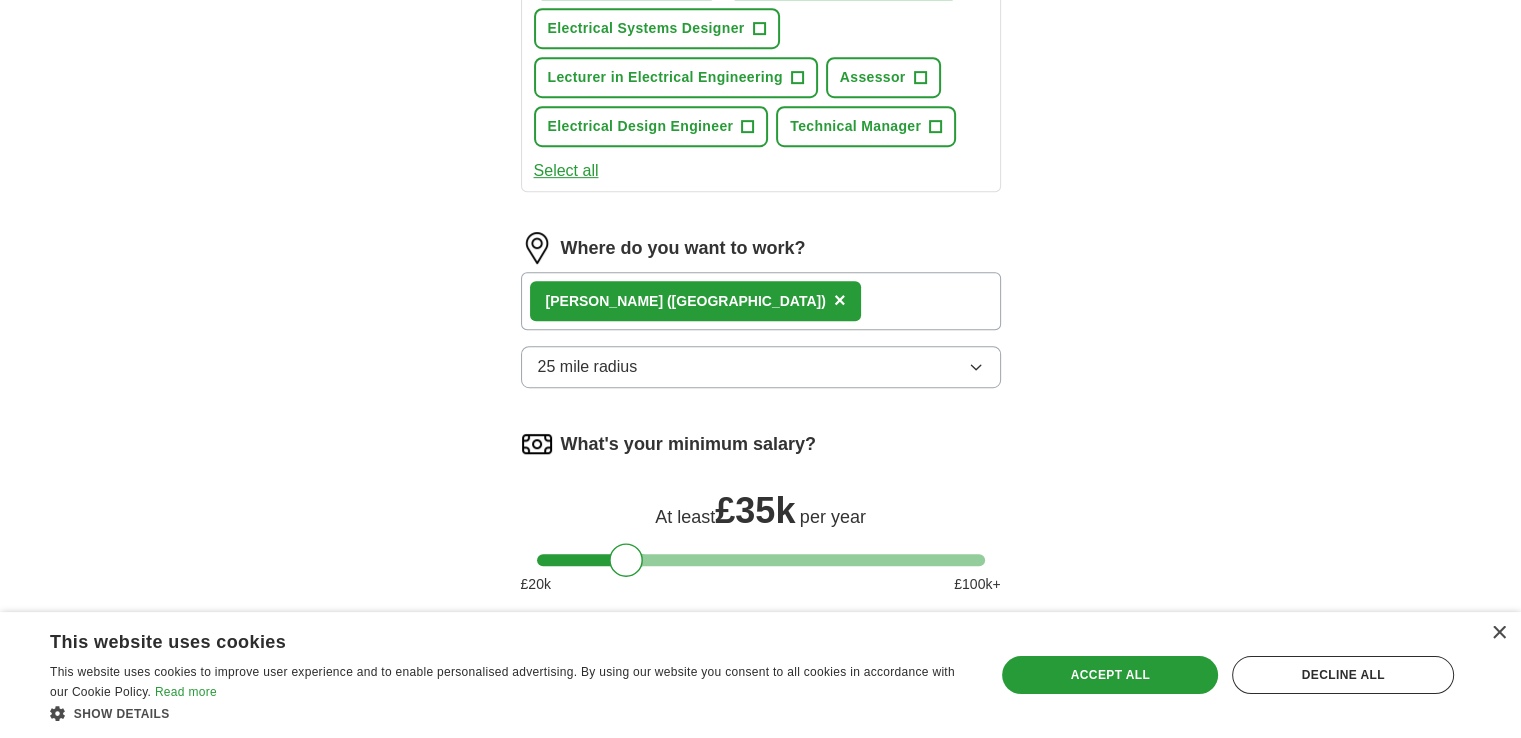 scroll, scrollTop: 890, scrollLeft: 0, axis: vertical 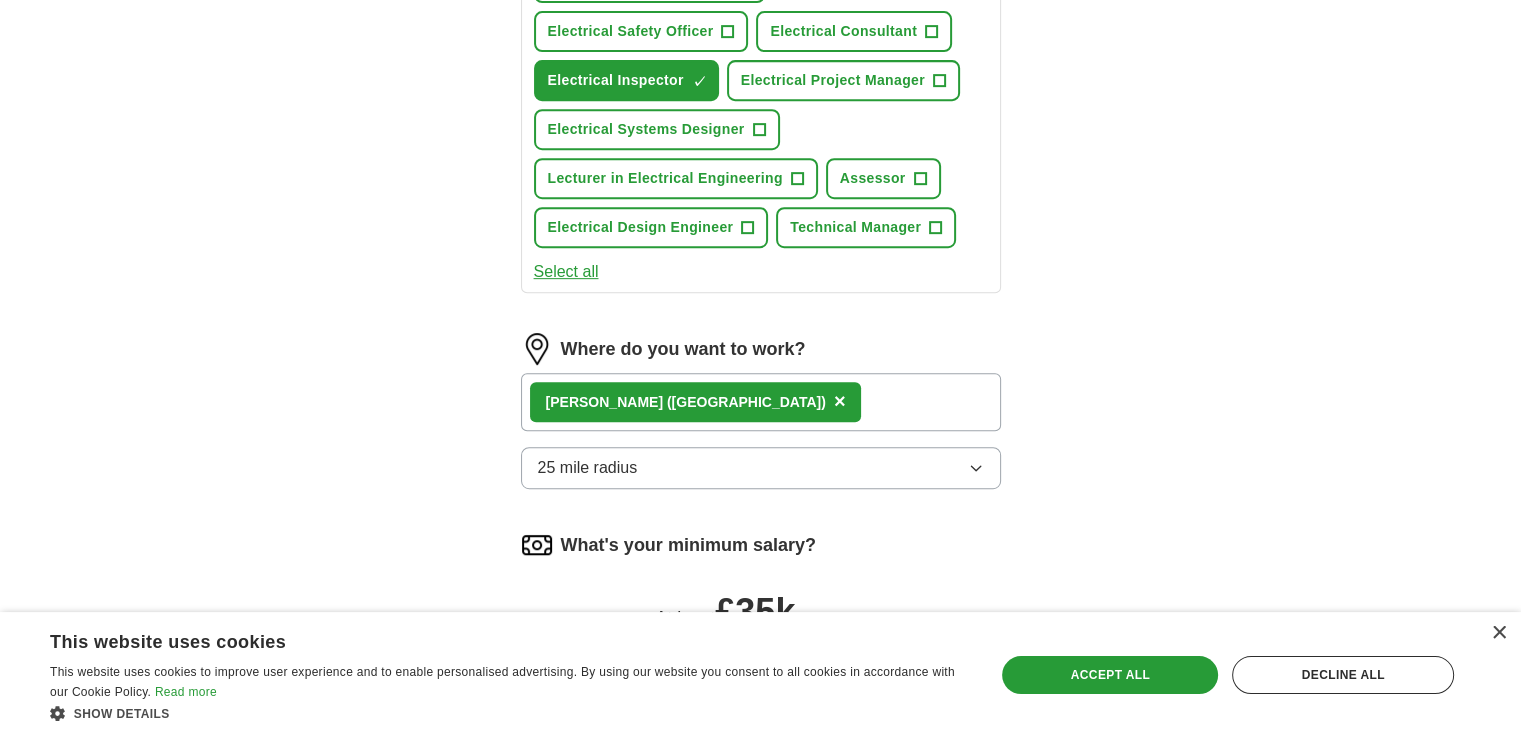 click on "×" at bounding box center (840, 401) 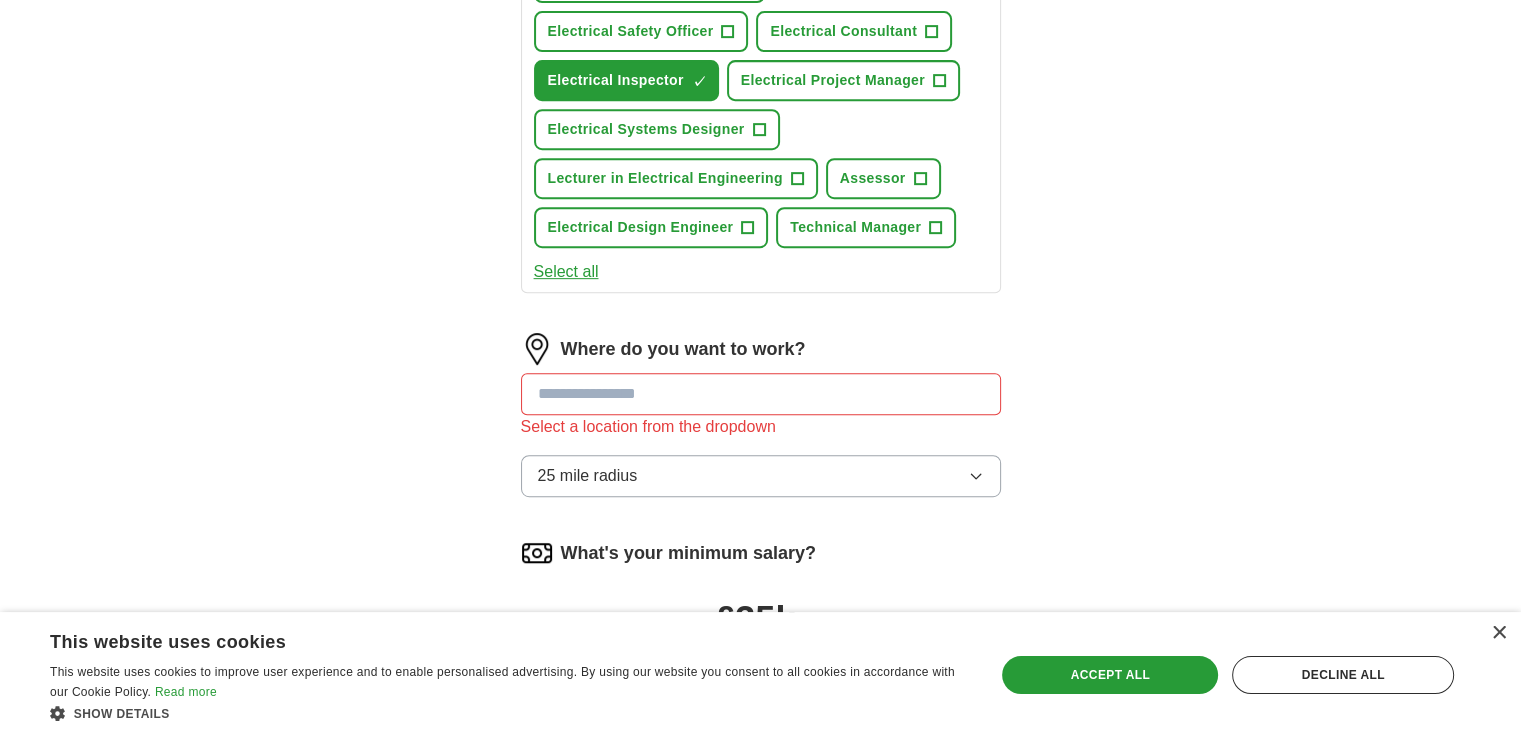click at bounding box center (761, 394) 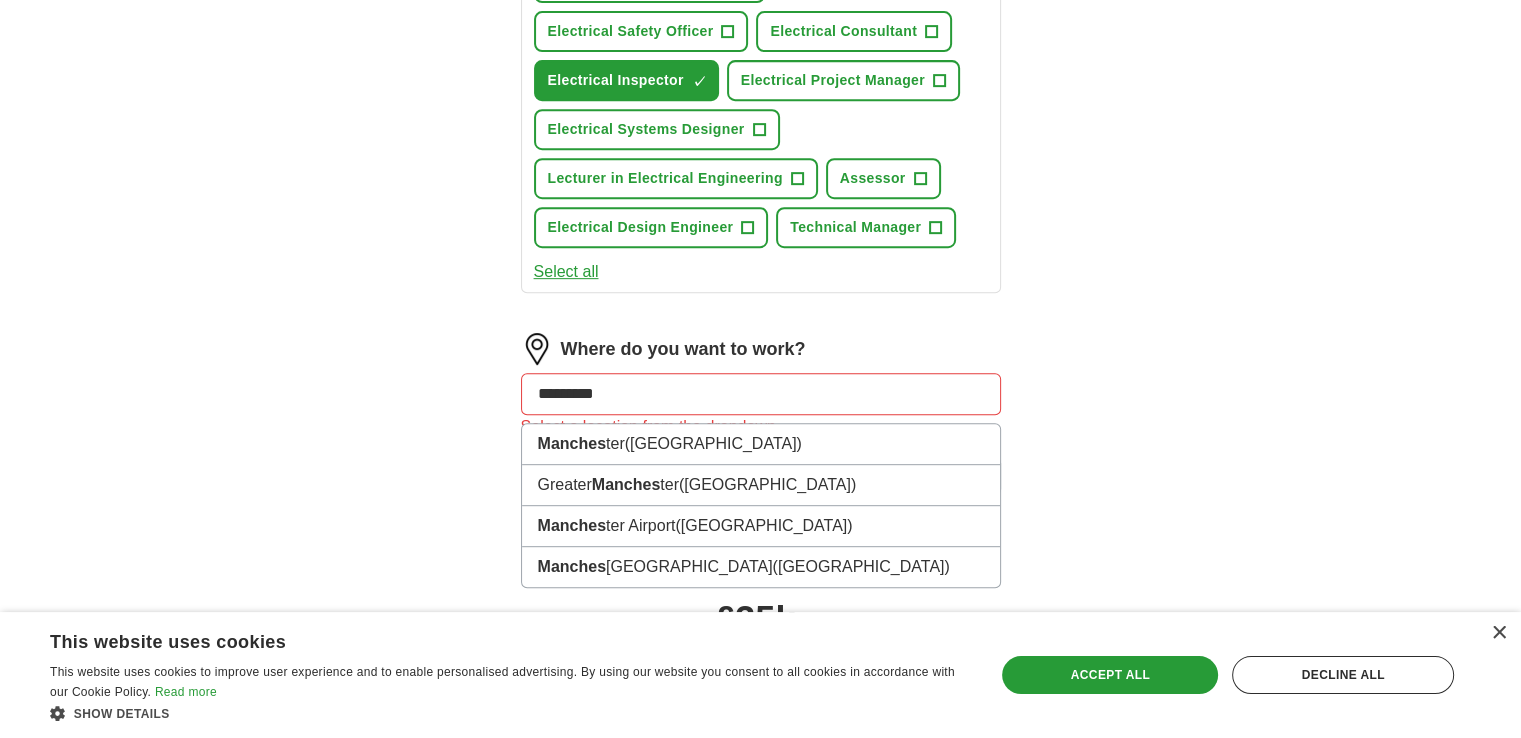 type on "**********" 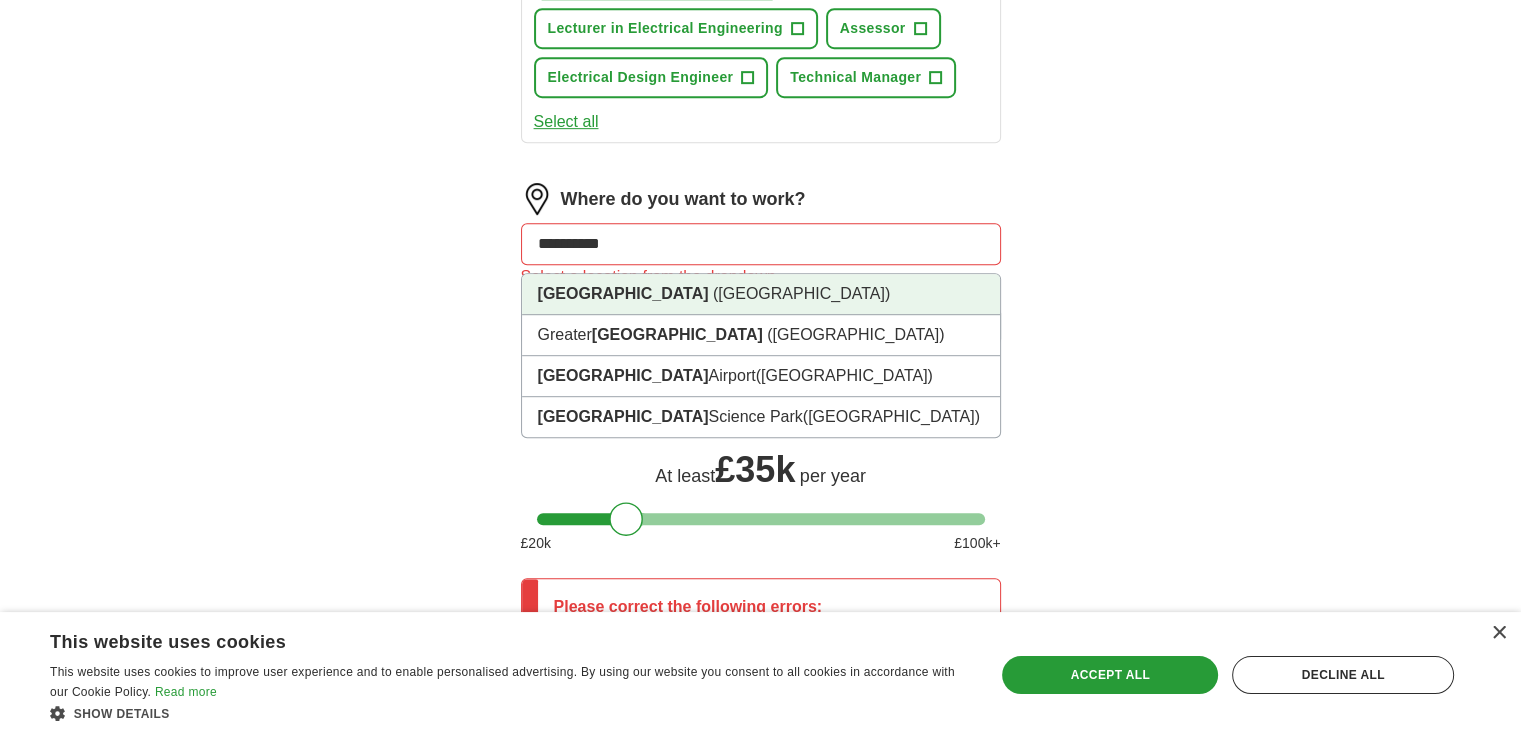scroll, scrollTop: 1090, scrollLeft: 0, axis: vertical 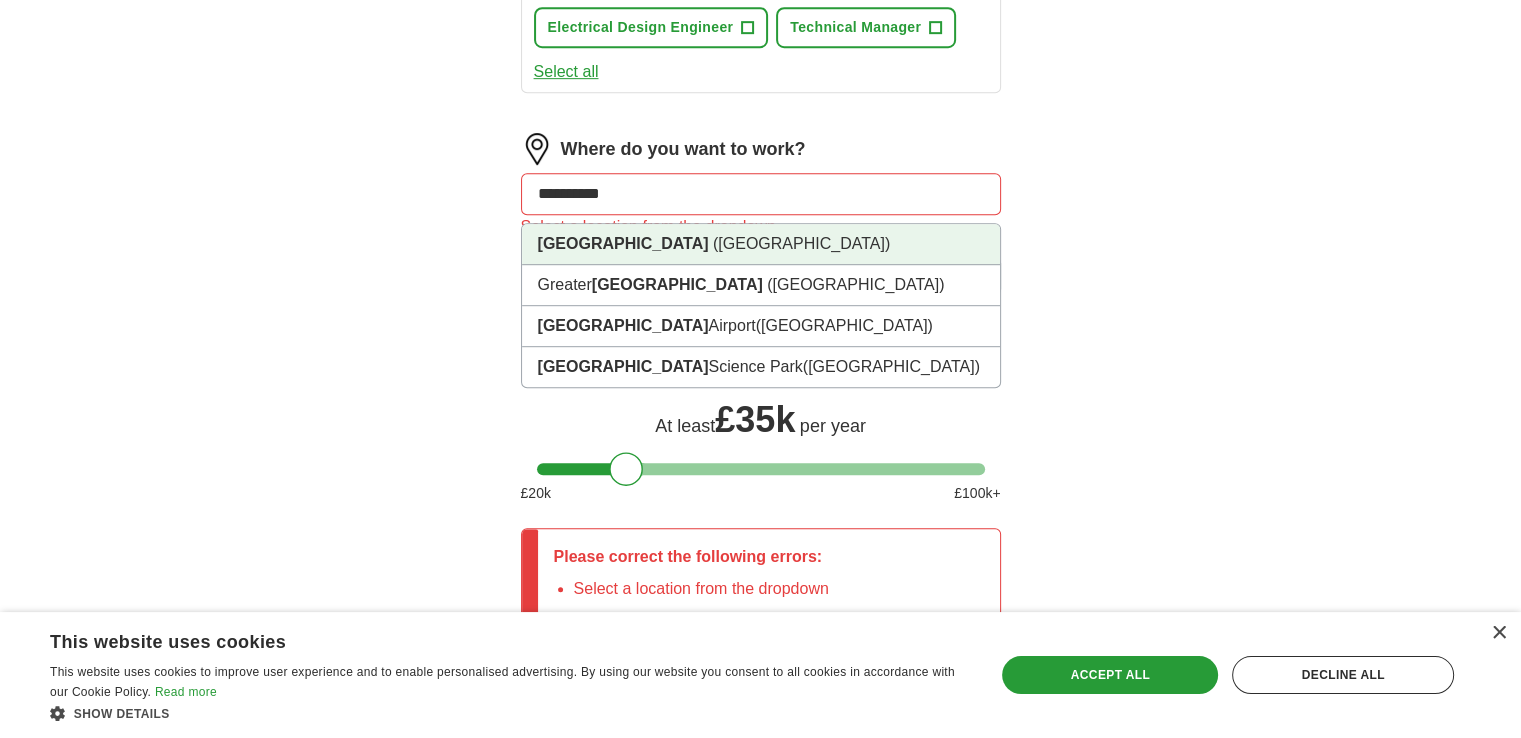 click on "([GEOGRAPHIC_DATA])" at bounding box center (801, 243) 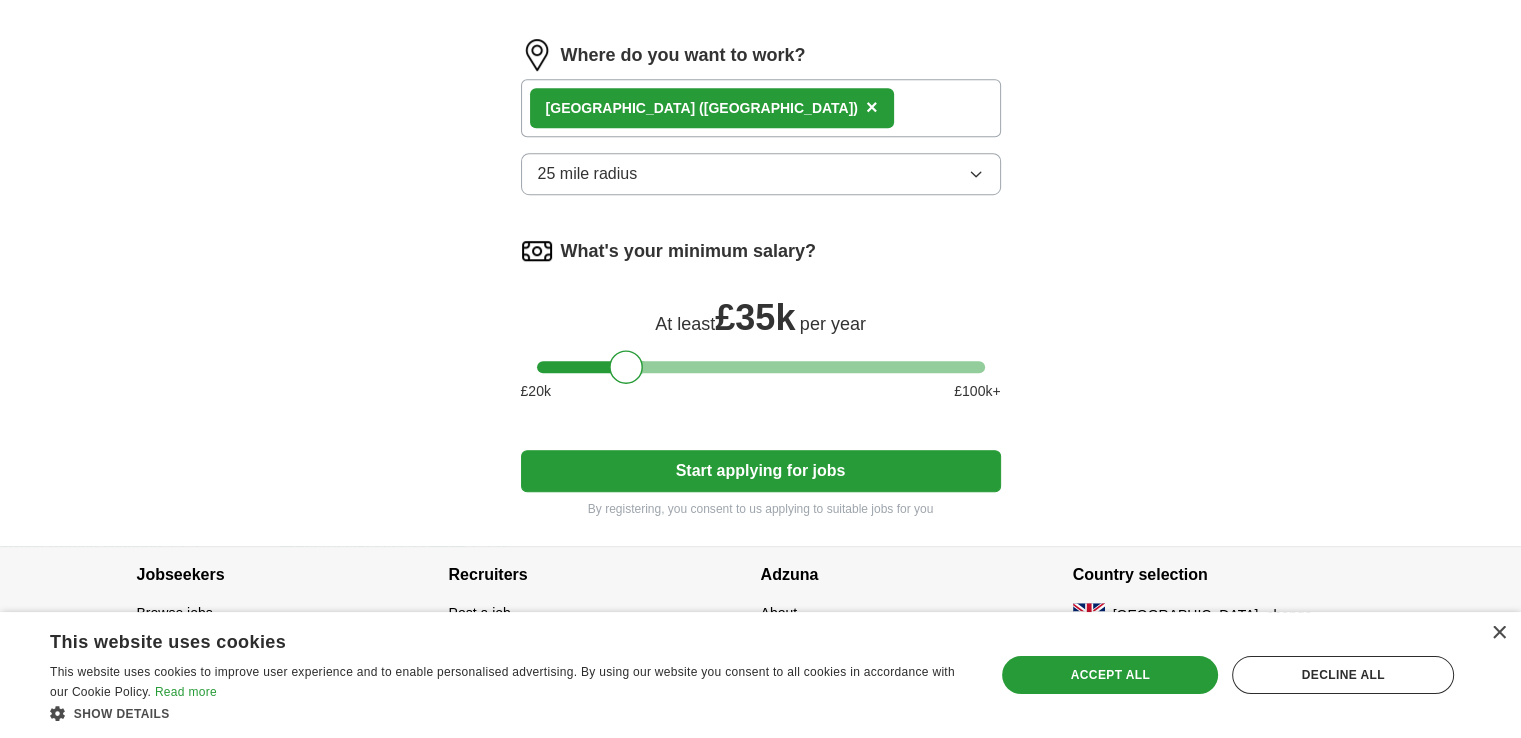 scroll, scrollTop: 1206, scrollLeft: 0, axis: vertical 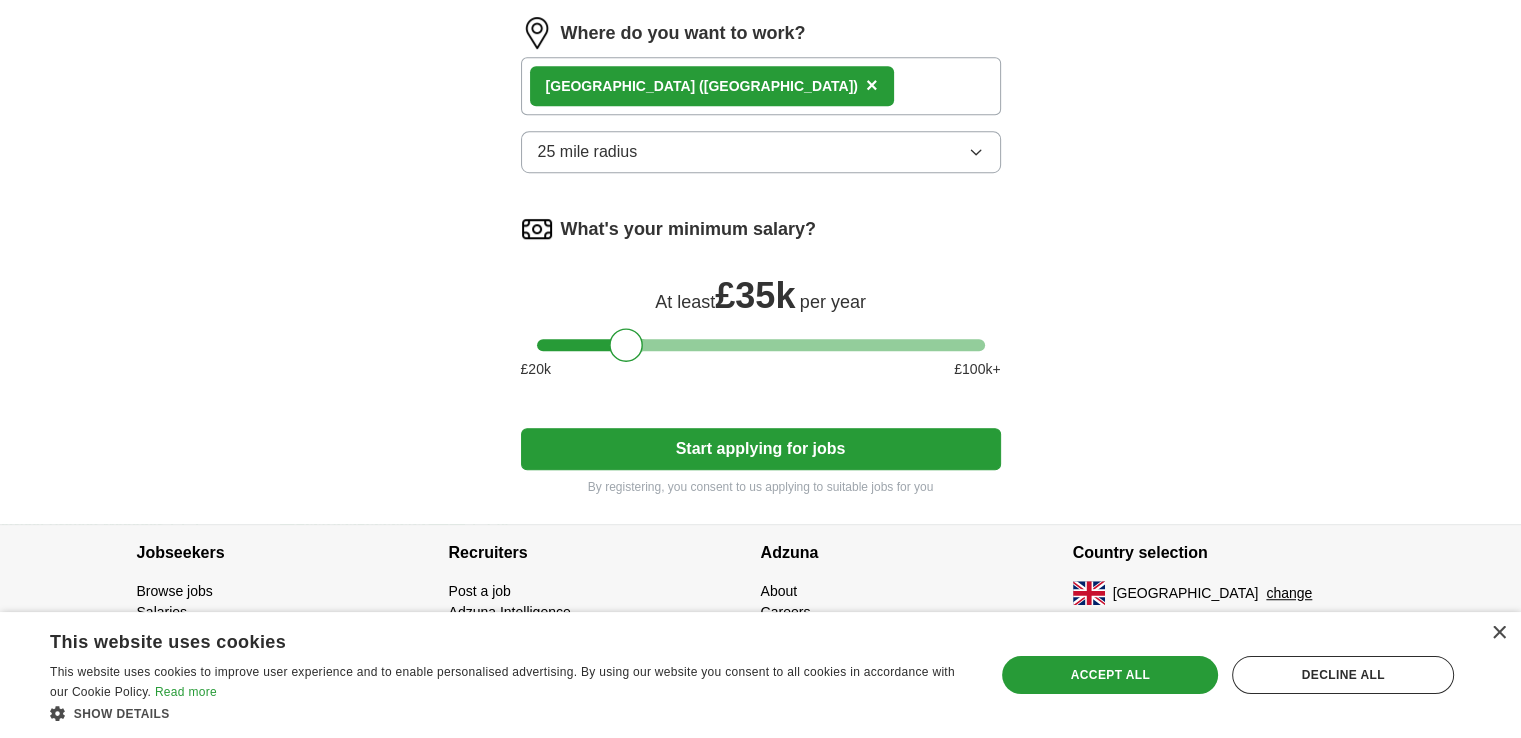 click on "Start applying for jobs" at bounding box center [761, 449] 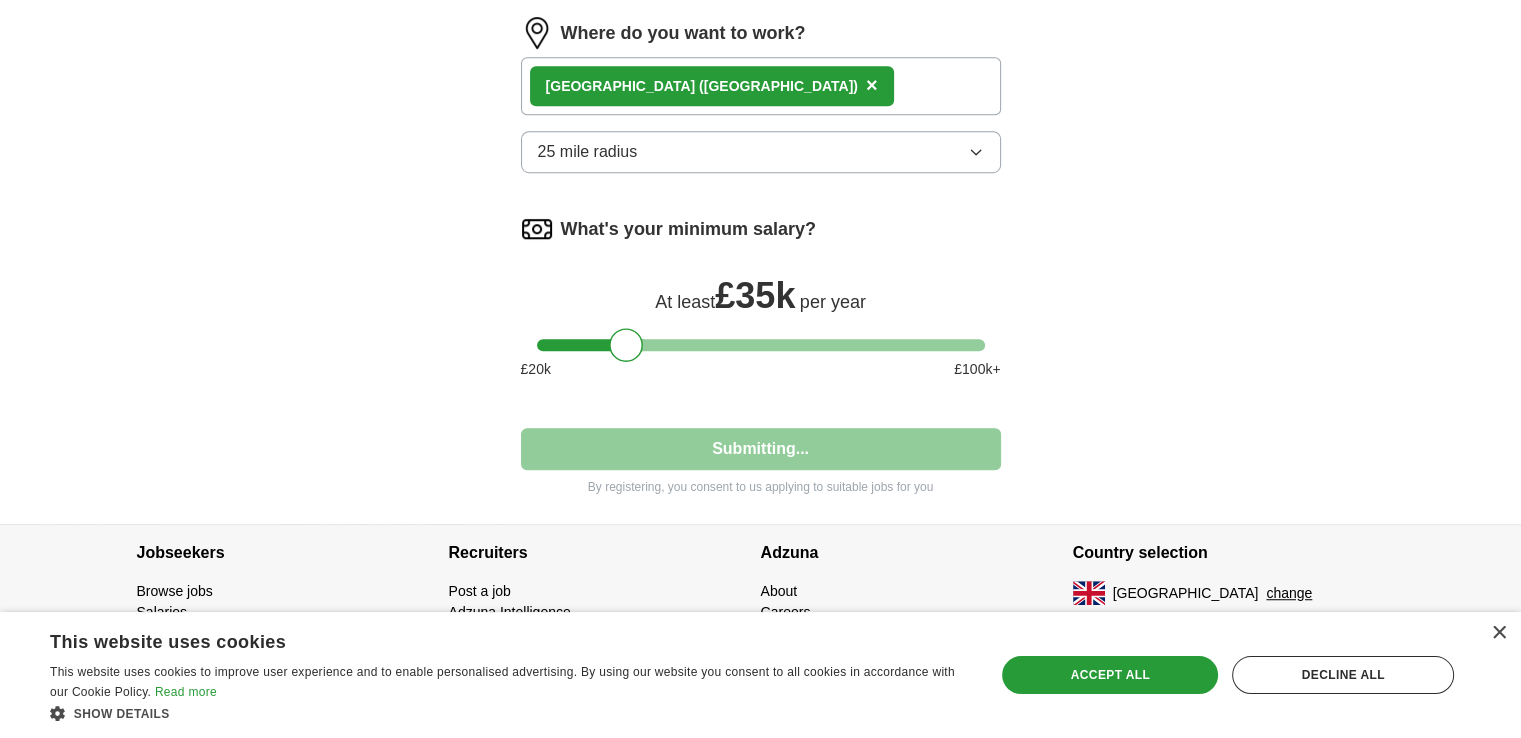 select on "**" 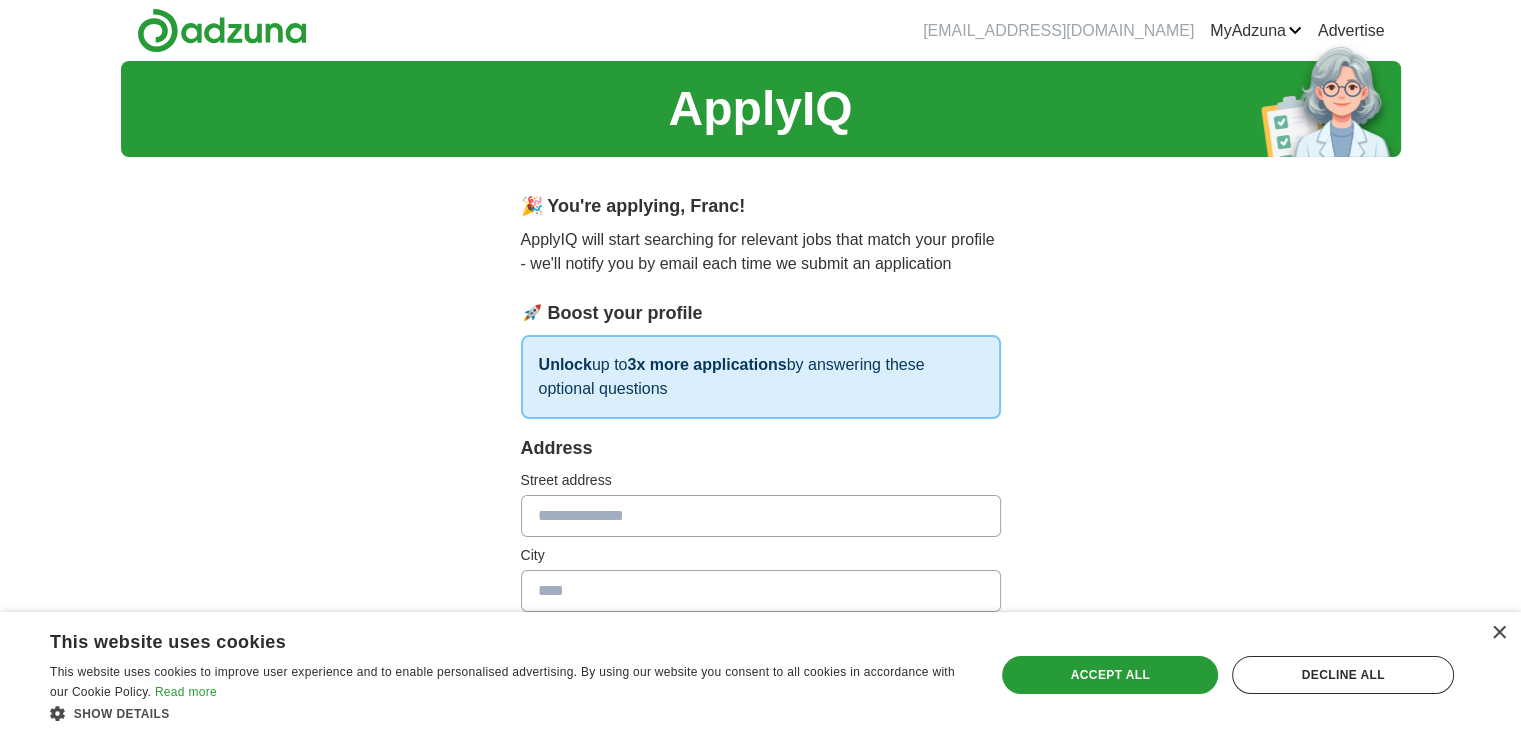 scroll, scrollTop: 0, scrollLeft: 0, axis: both 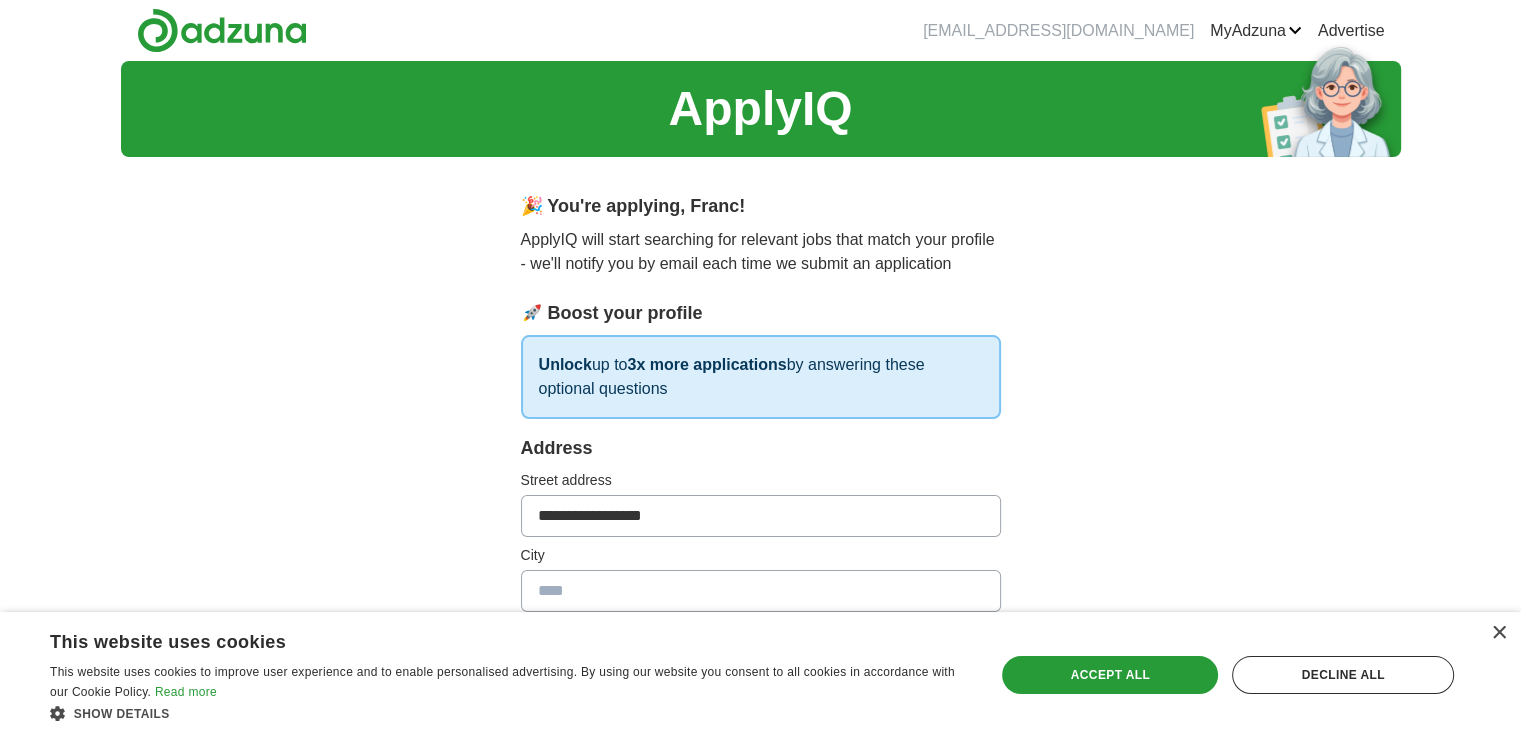 type on "*******" 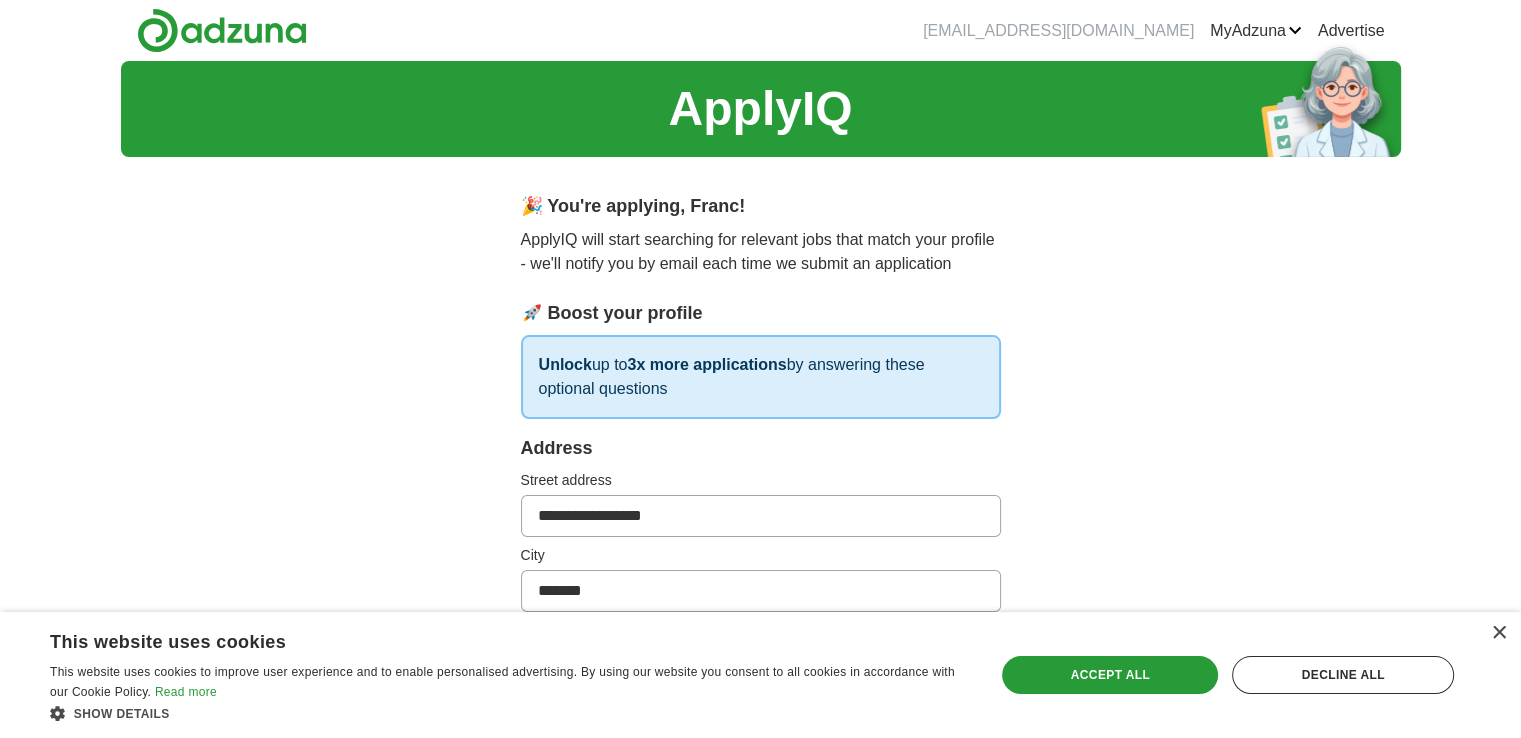type on "**********" 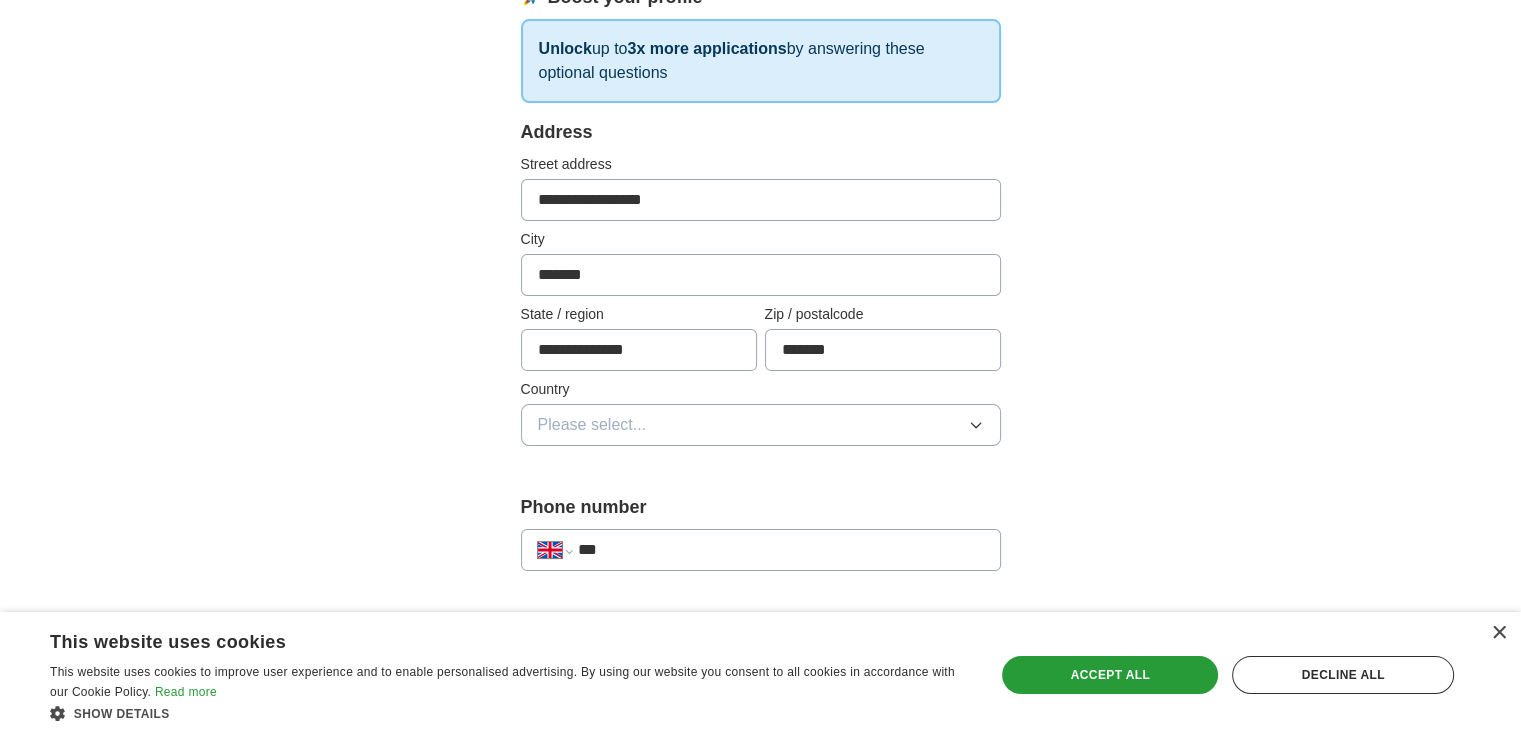 scroll, scrollTop: 400, scrollLeft: 0, axis: vertical 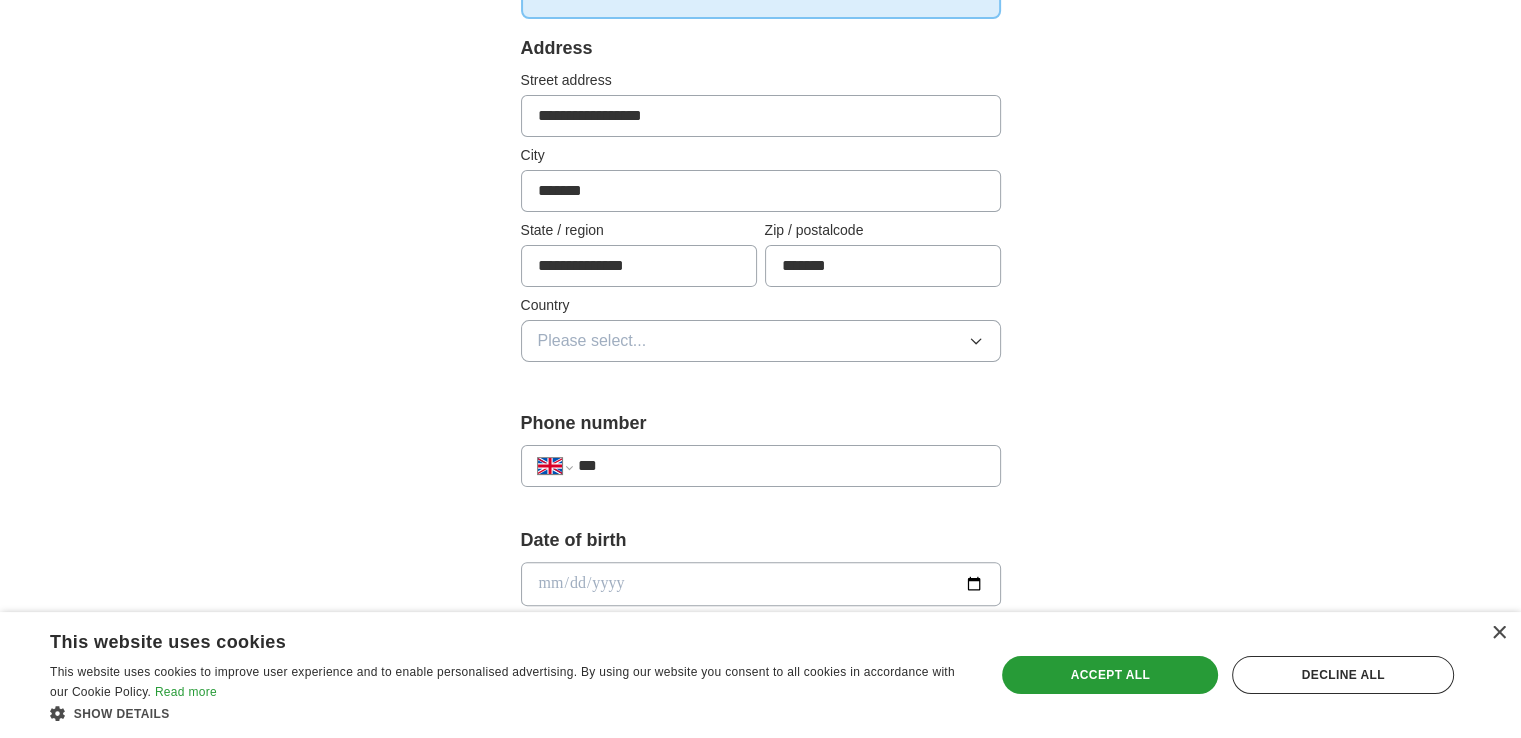 click on "Please select..." at bounding box center [761, 341] 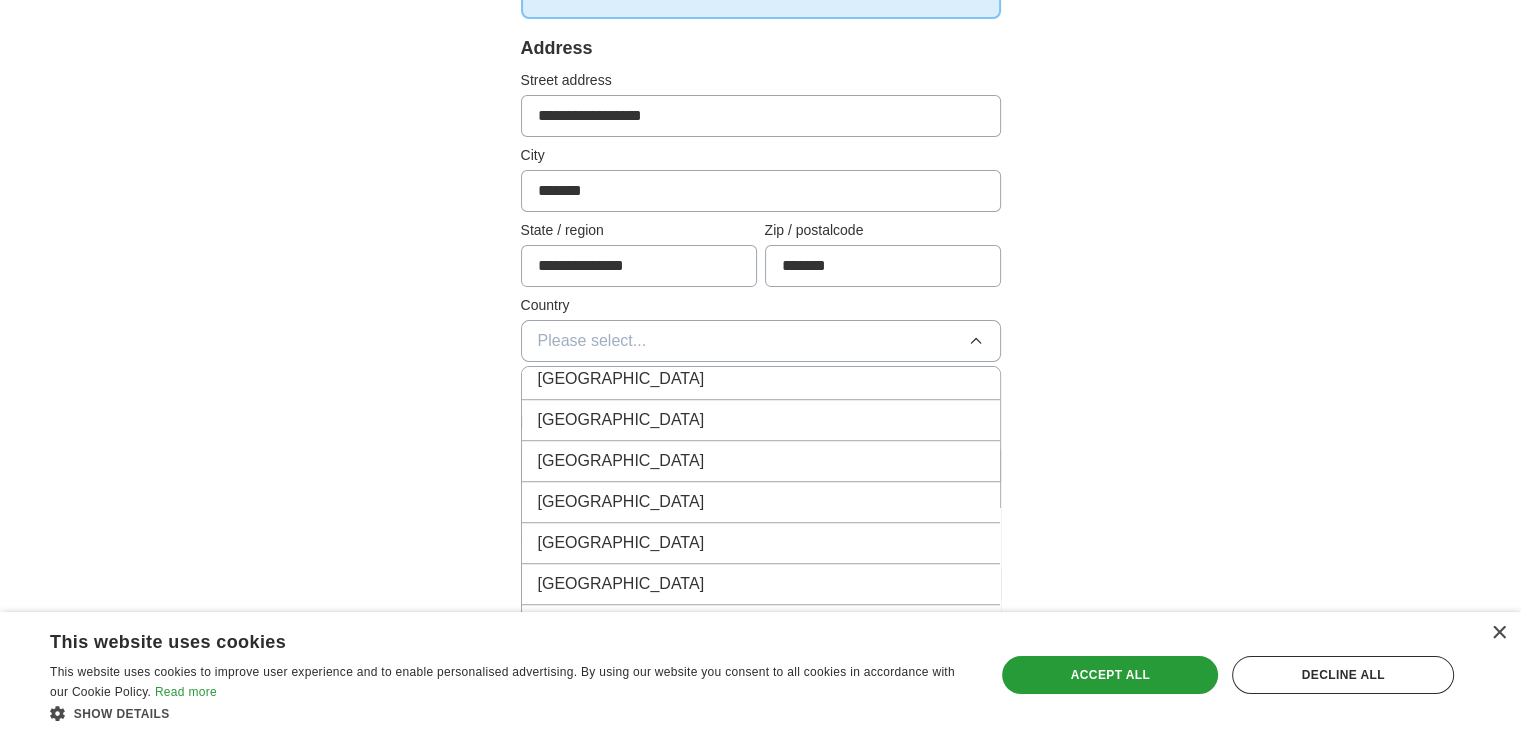 scroll, scrollTop: 9256, scrollLeft: 0, axis: vertical 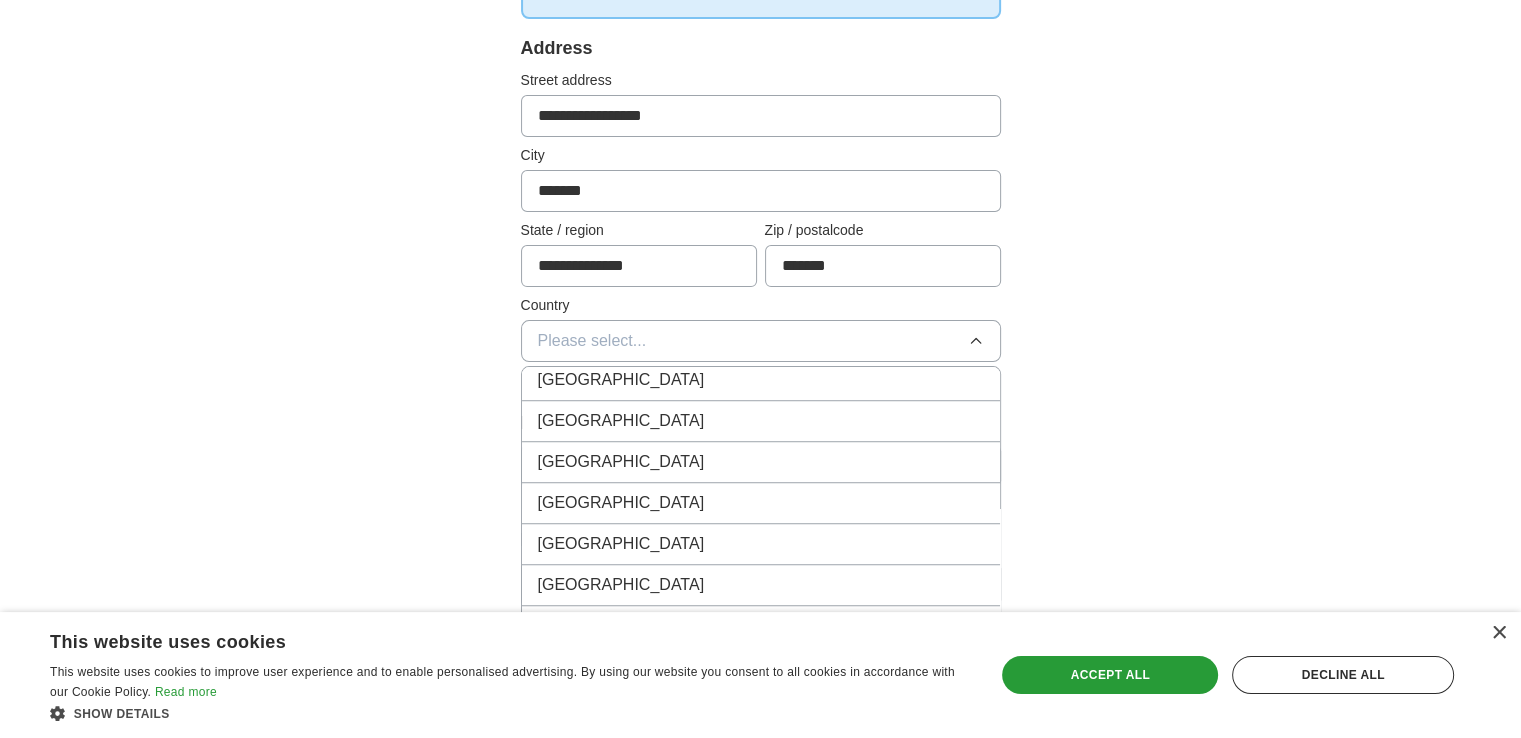 click on "Please select..." at bounding box center (761, 341) 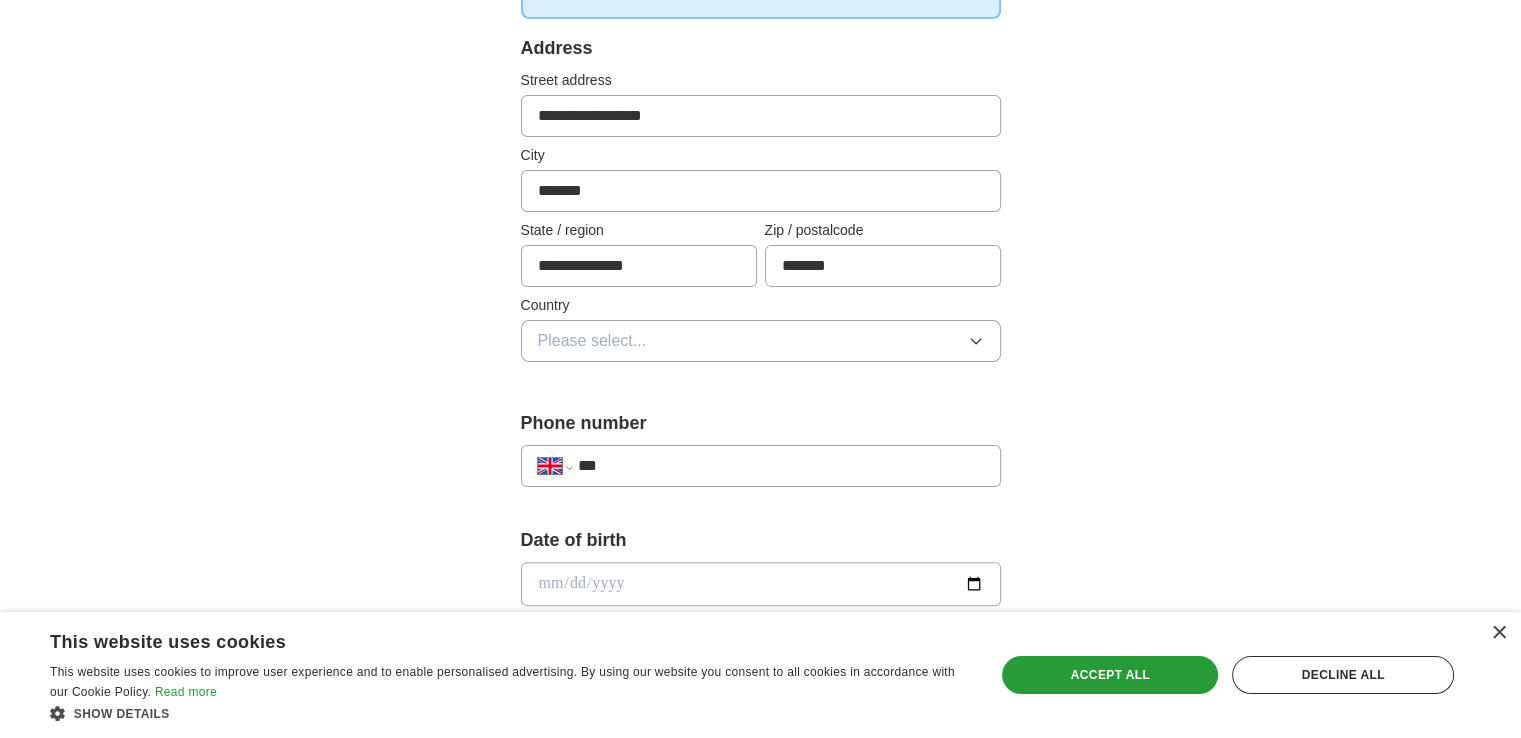 click on "Please select..." at bounding box center [761, 341] 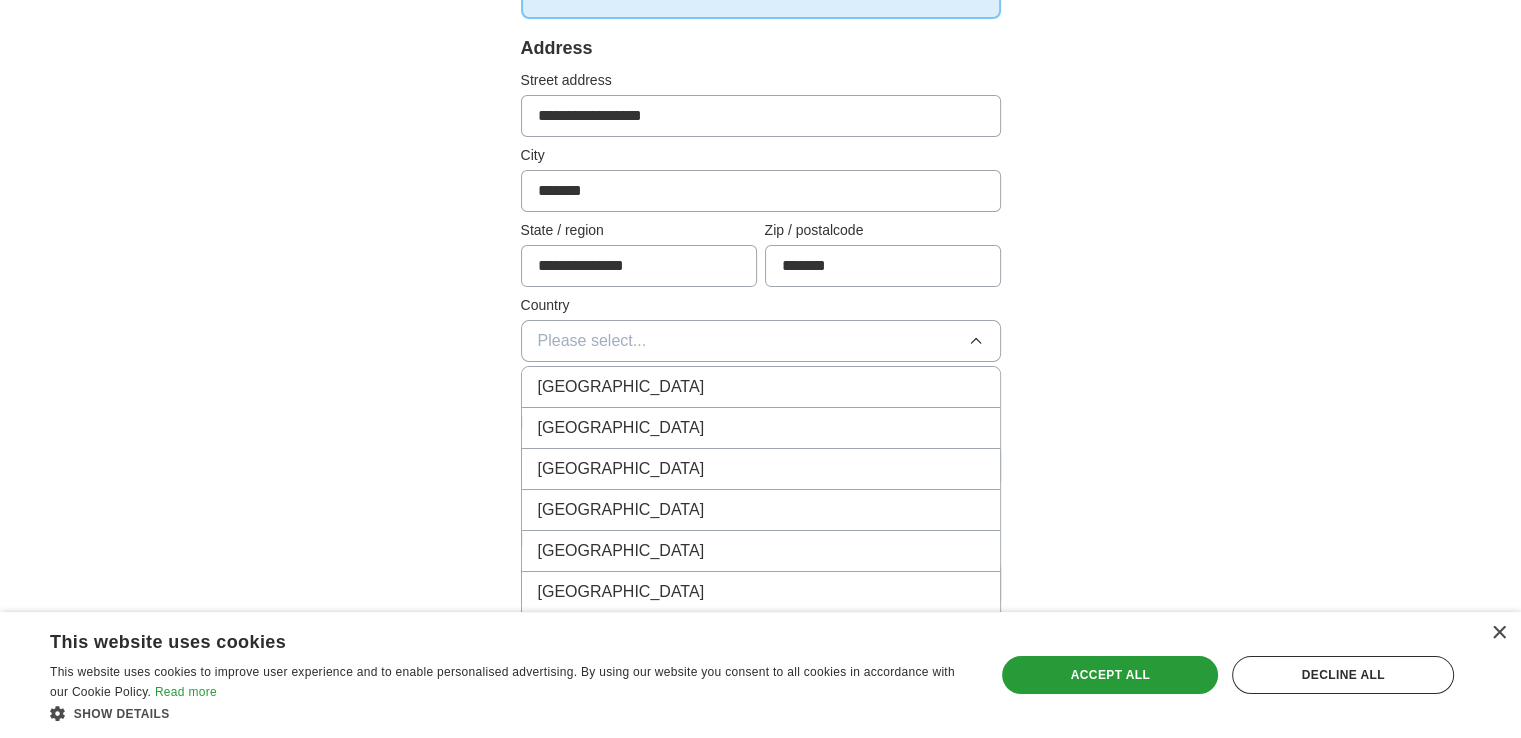 click on "[GEOGRAPHIC_DATA]" at bounding box center (761, 387) 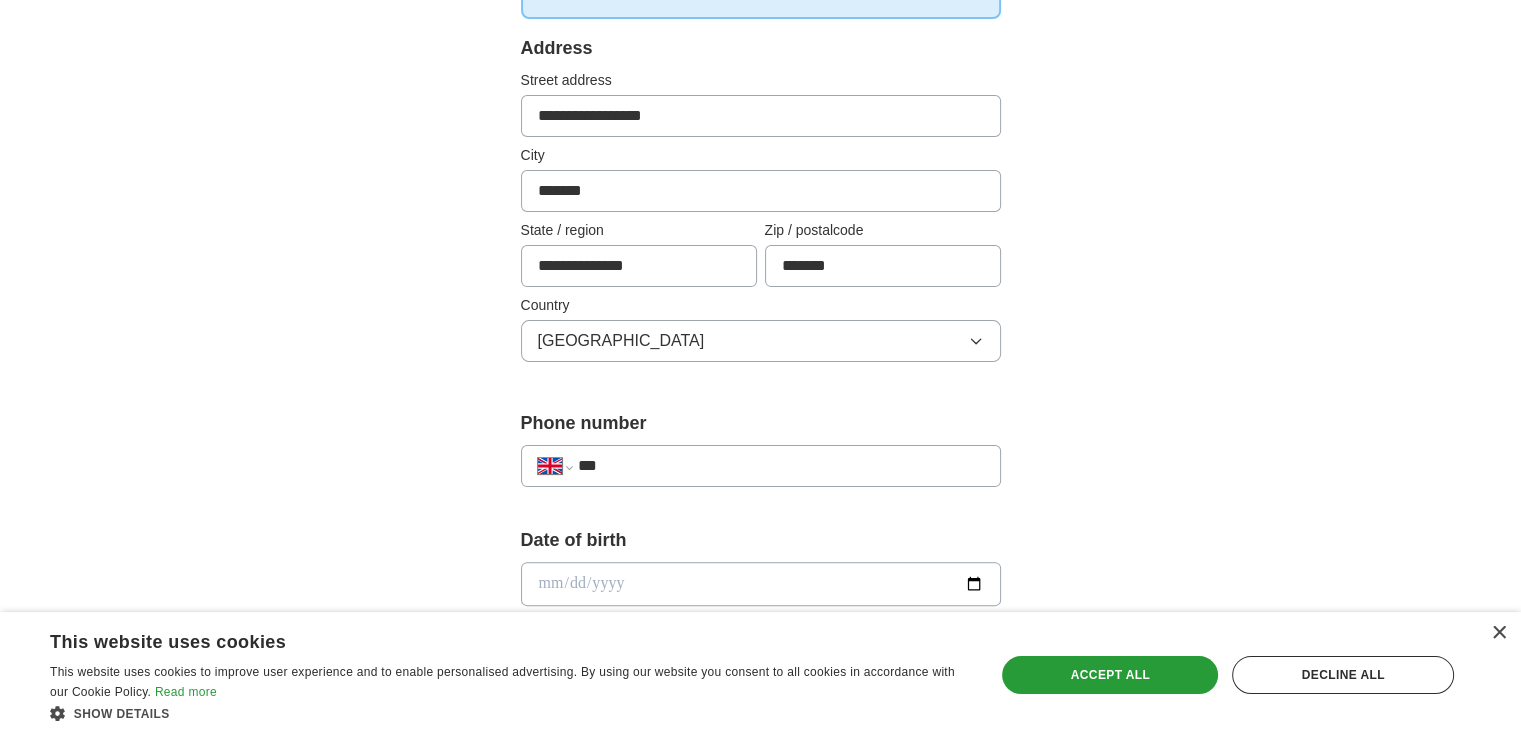 click on "***" at bounding box center [780, 466] 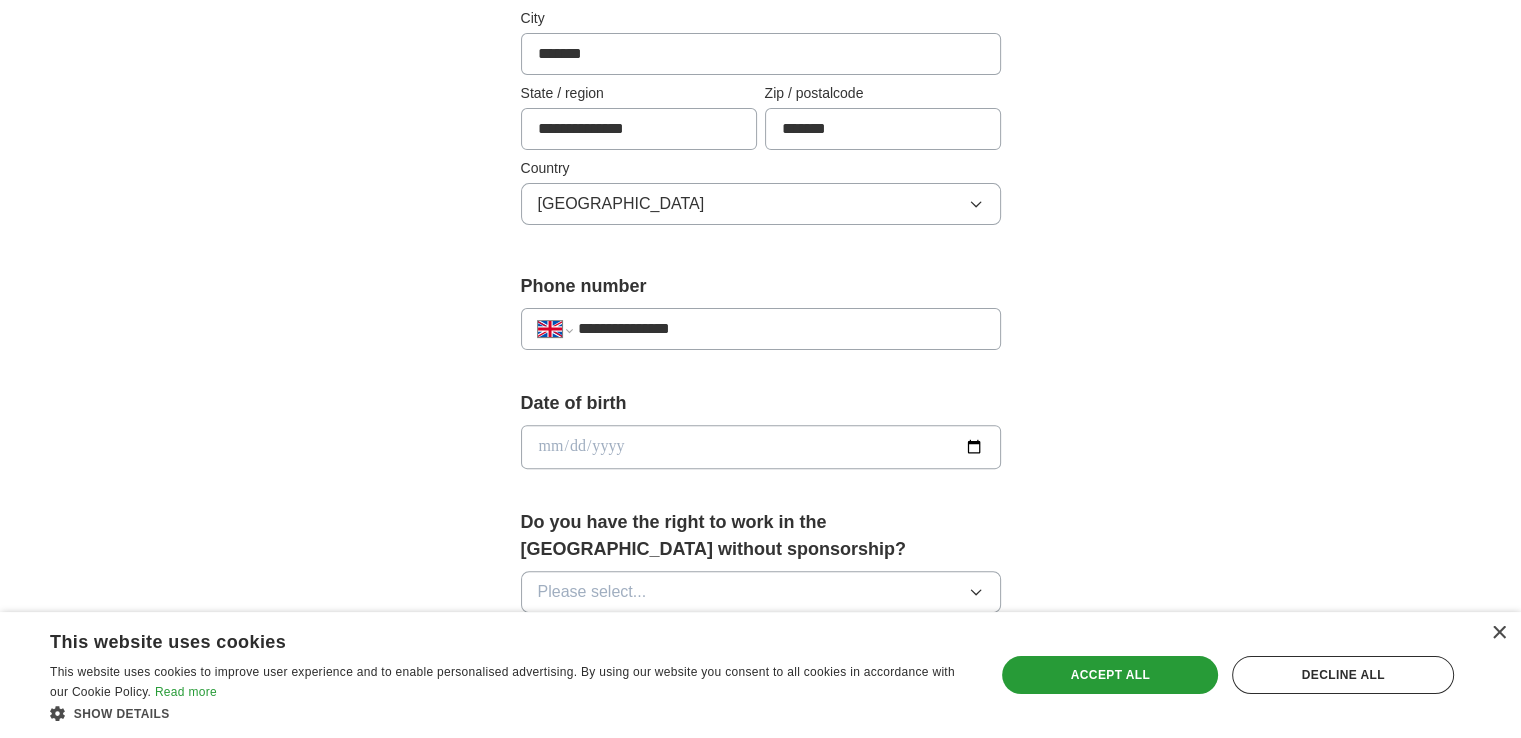 scroll, scrollTop: 600, scrollLeft: 0, axis: vertical 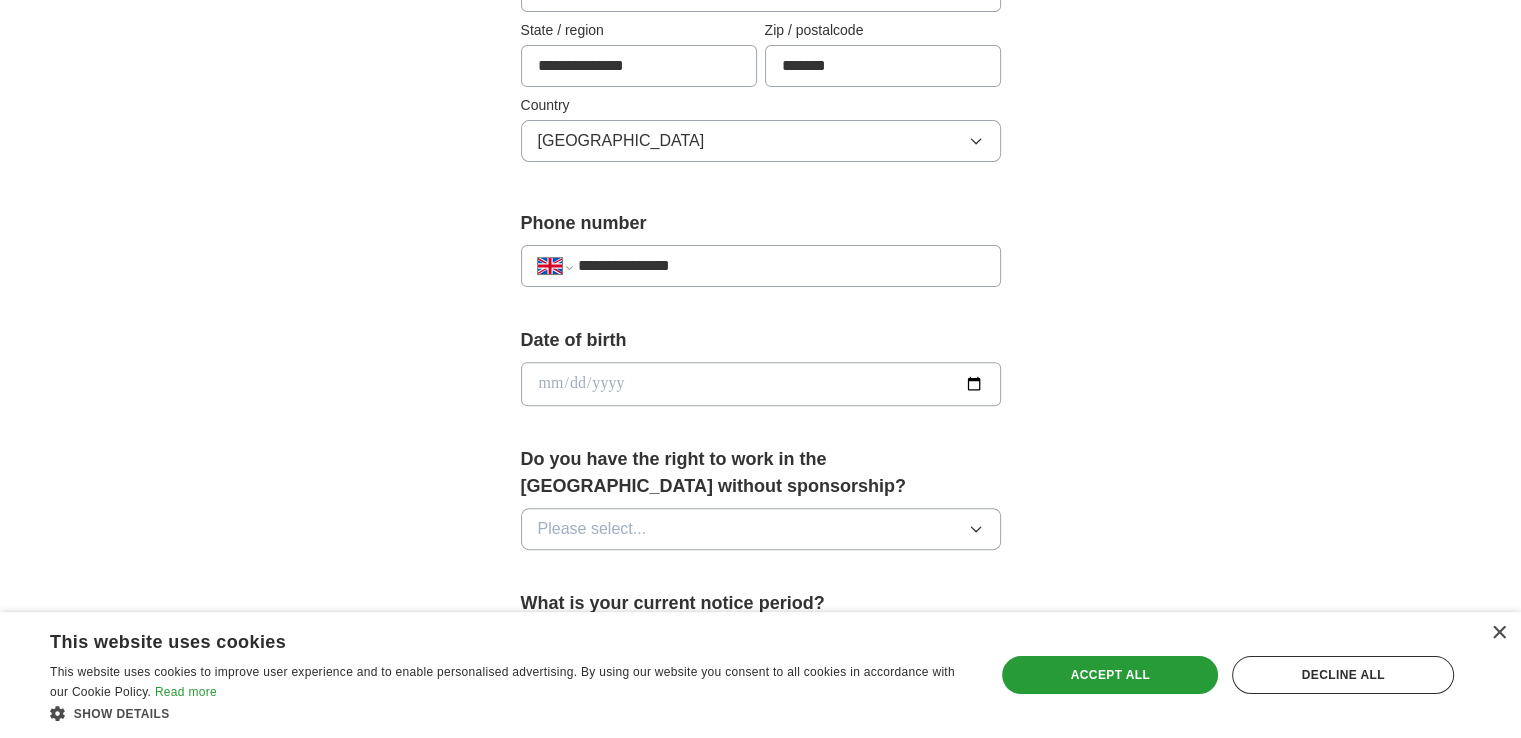 click at bounding box center (761, 384) 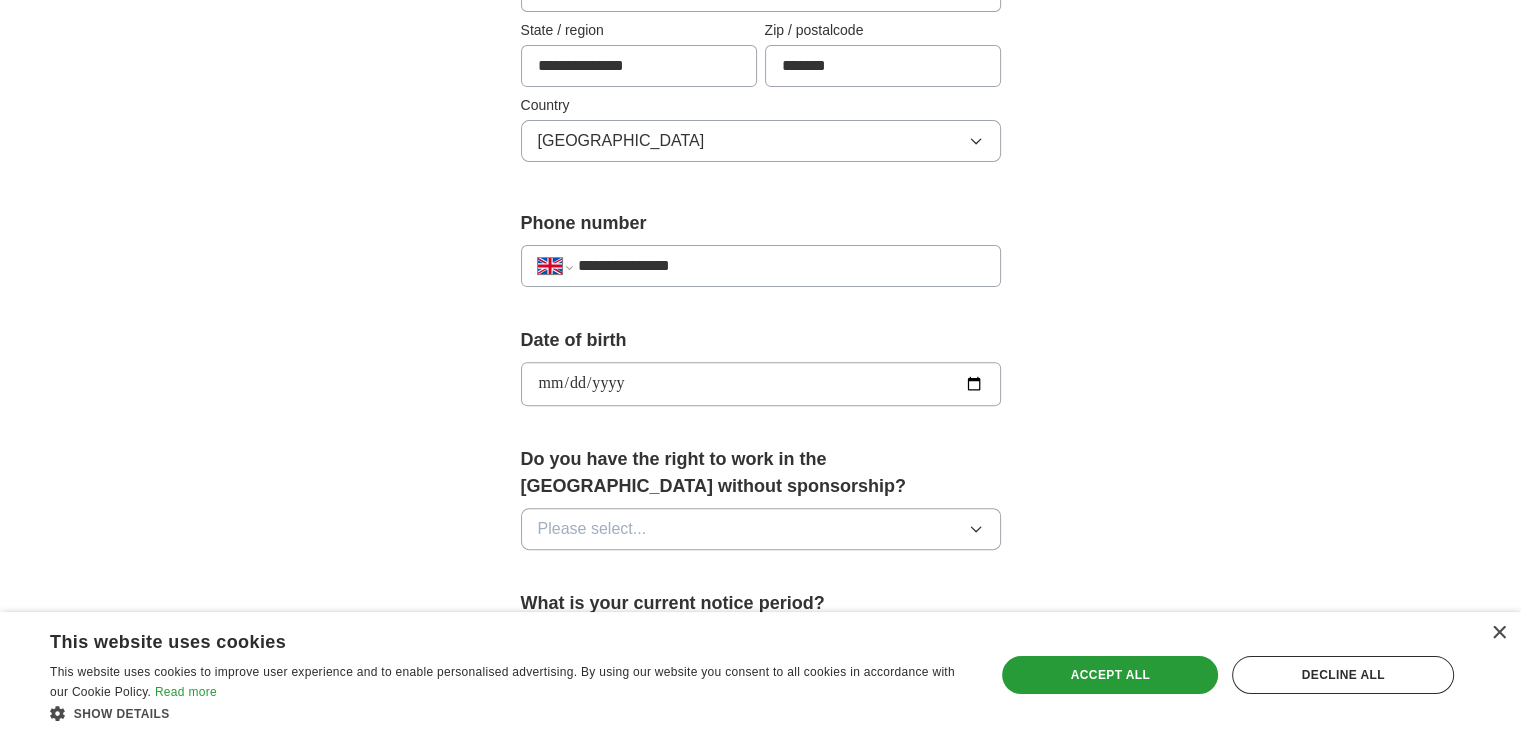 type on "**********" 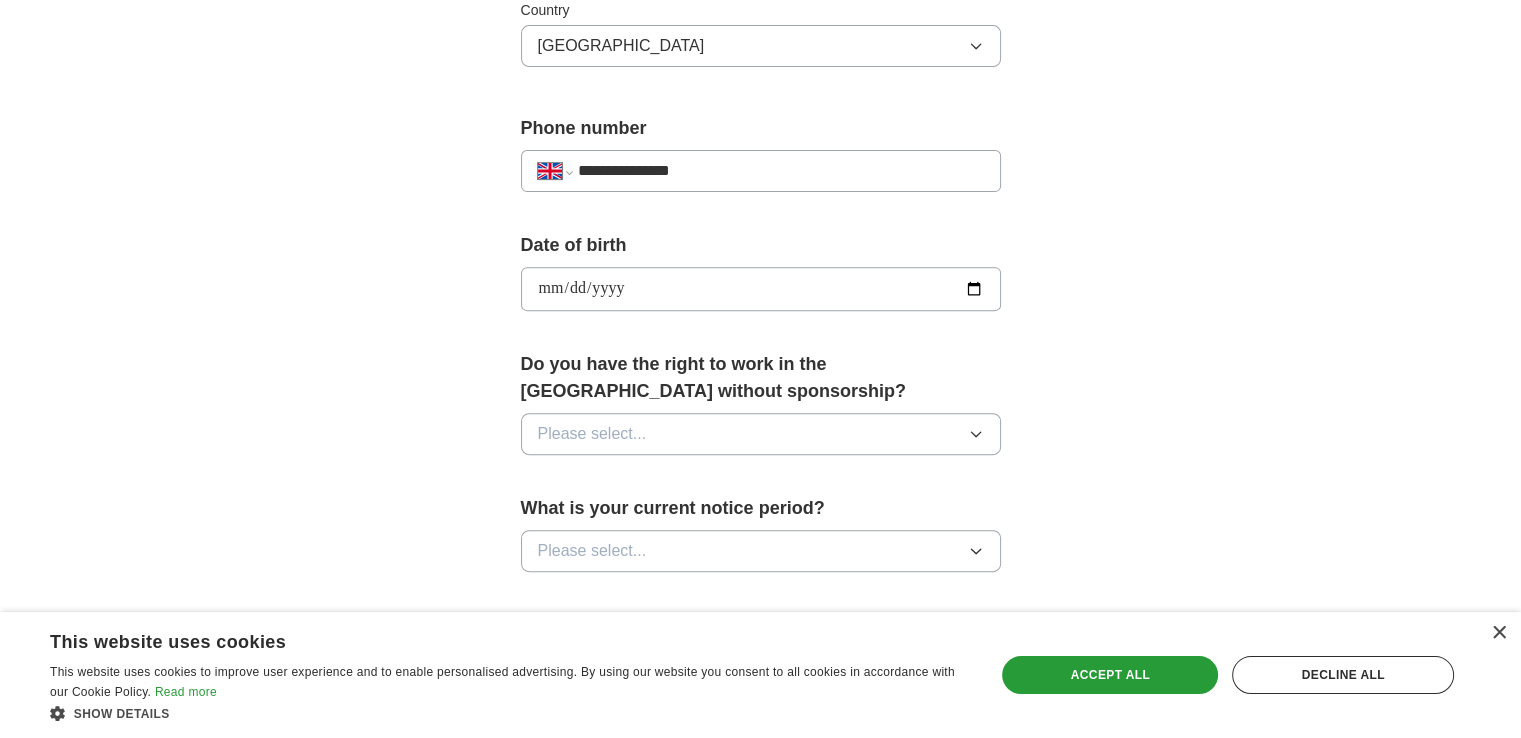 scroll, scrollTop: 700, scrollLeft: 0, axis: vertical 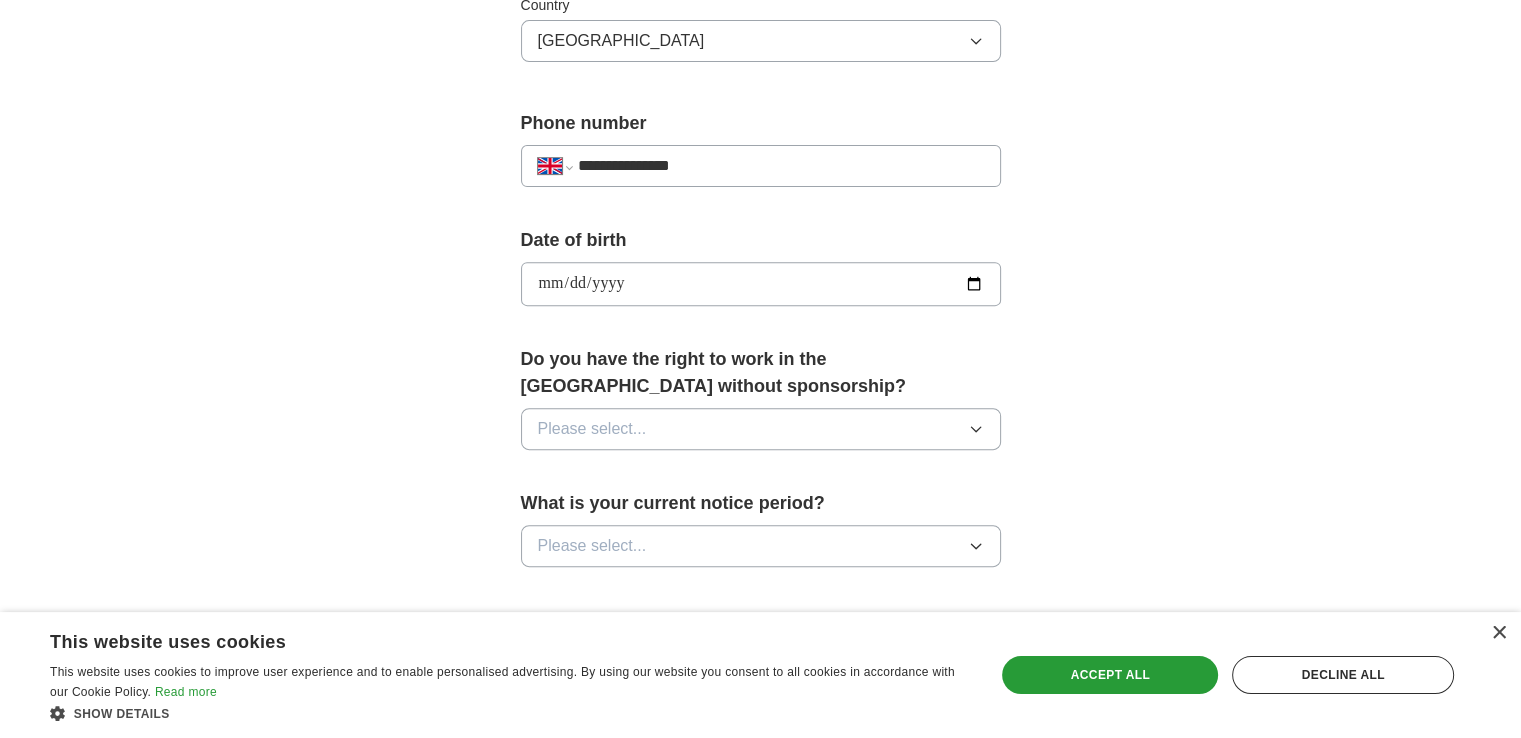click on "Please select..." at bounding box center (761, 429) 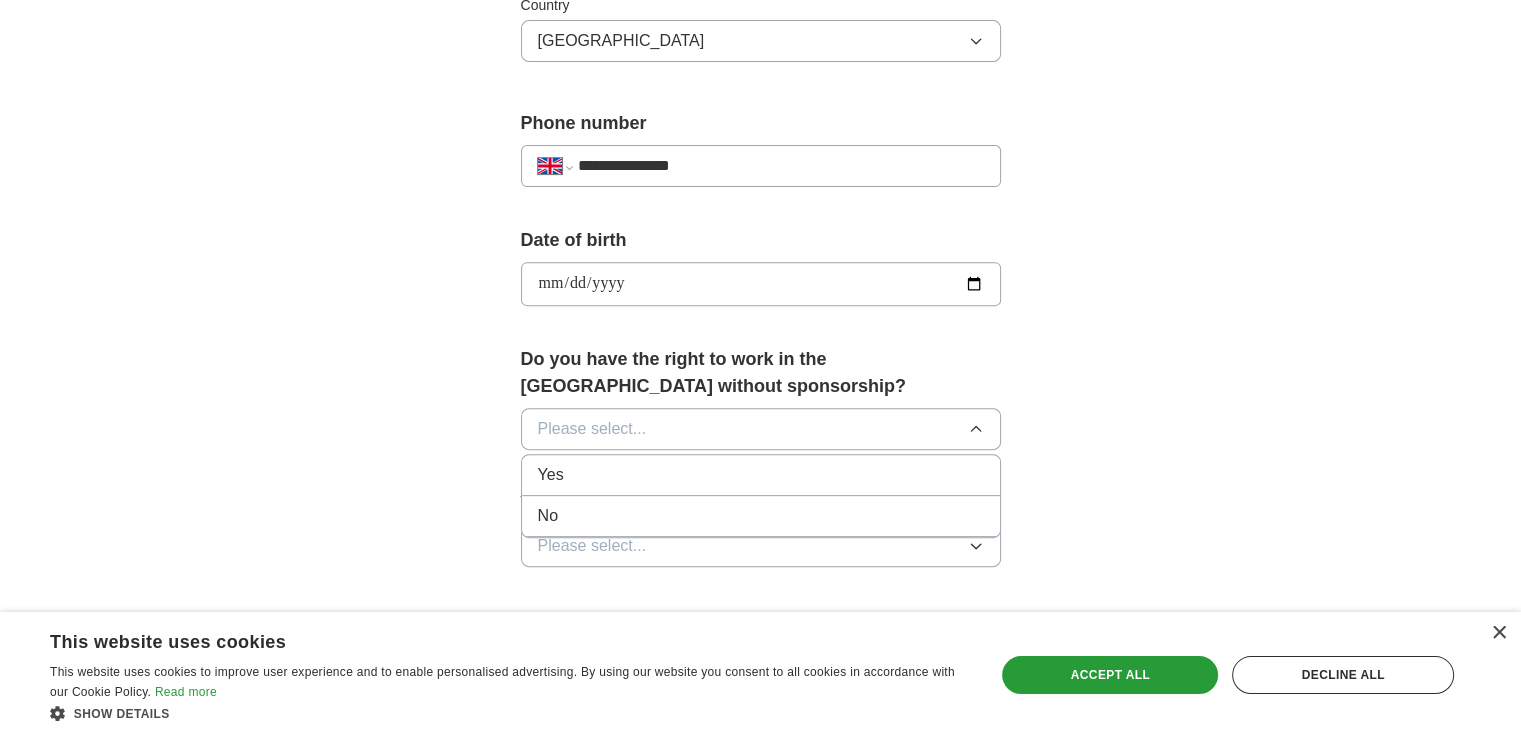 click on "Yes" at bounding box center [761, 475] 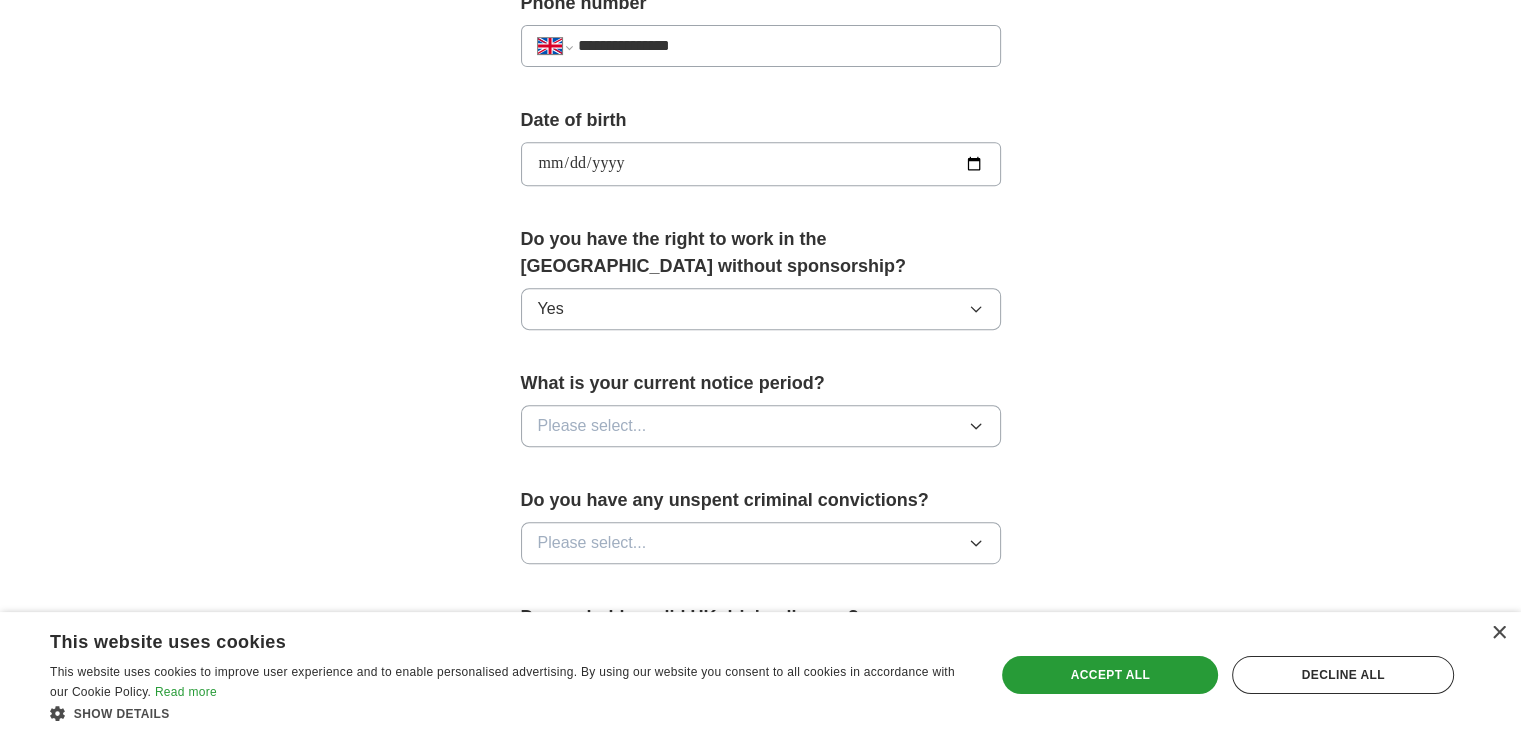 scroll, scrollTop: 900, scrollLeft: 0, axis: vertical 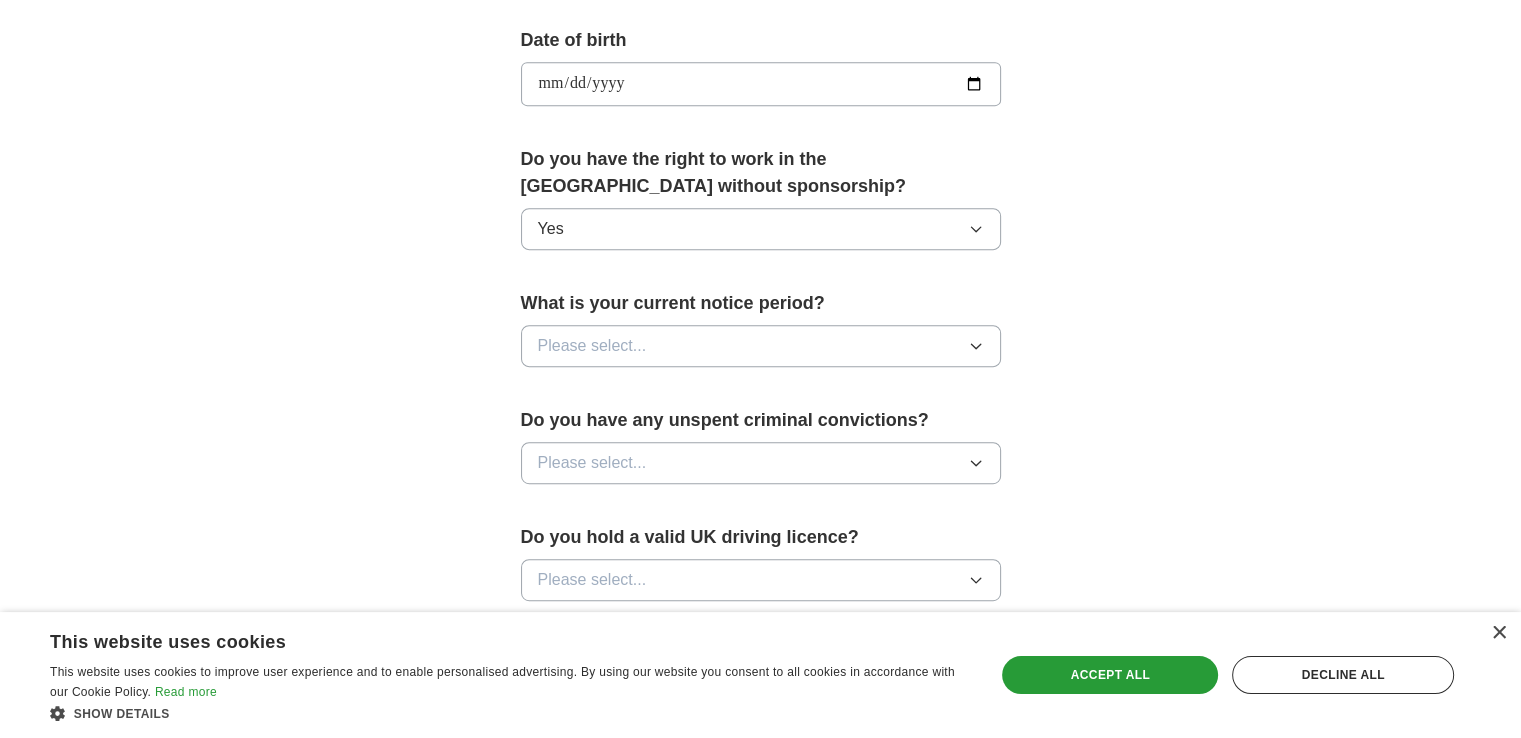 click on "Please select..." at bounding box center [761, 346] 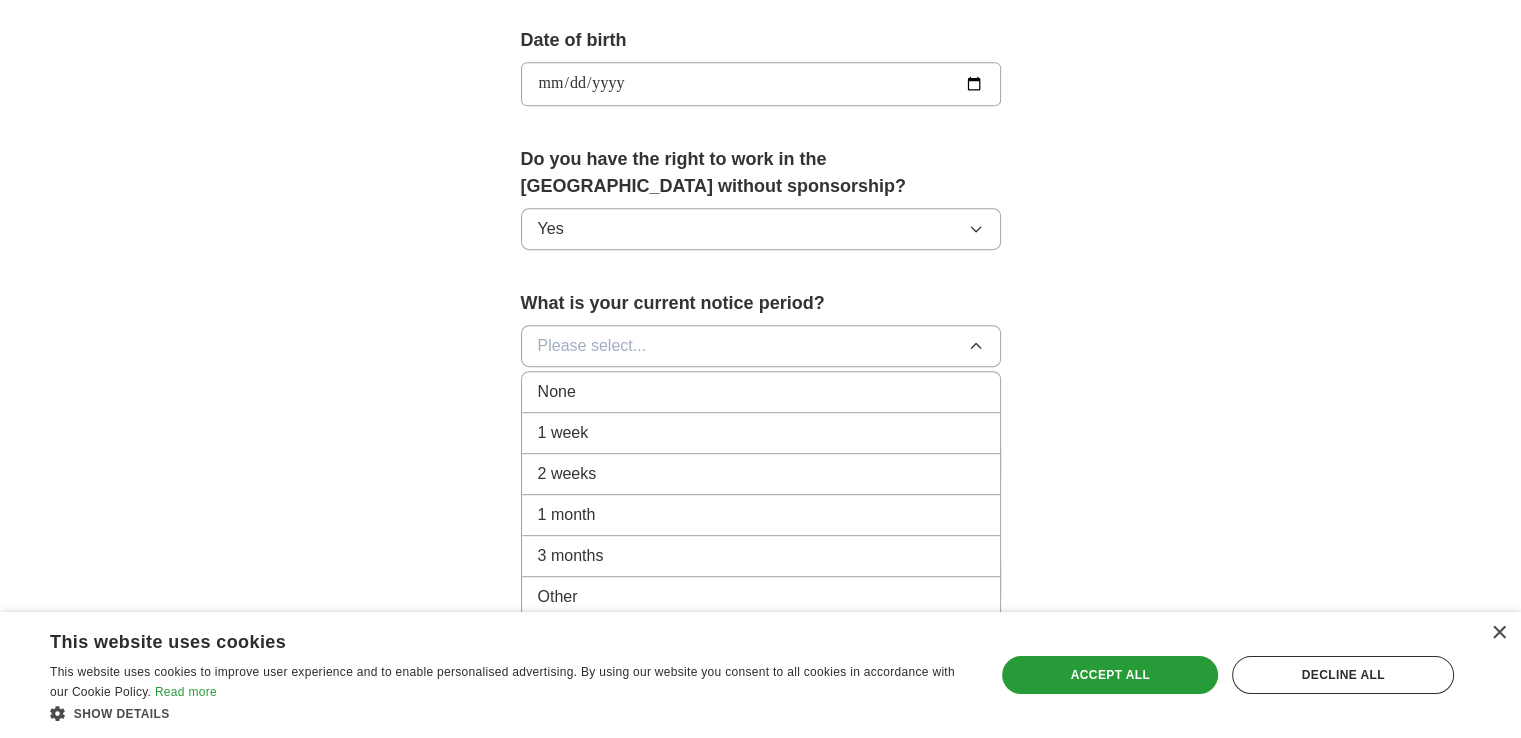 click on "None" at bounding box center (761, 392) 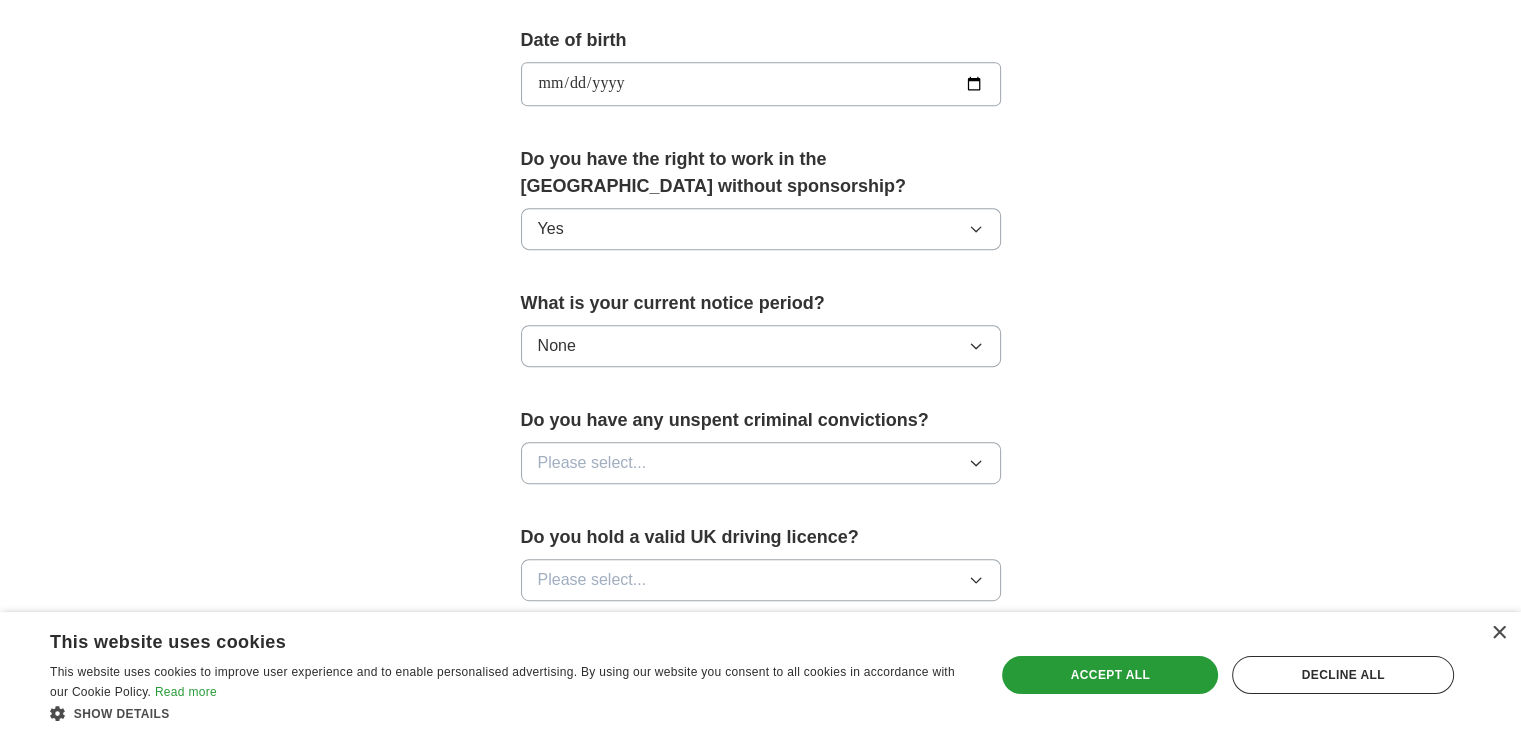 click on "Please select..." at bounding box center (761, 463) 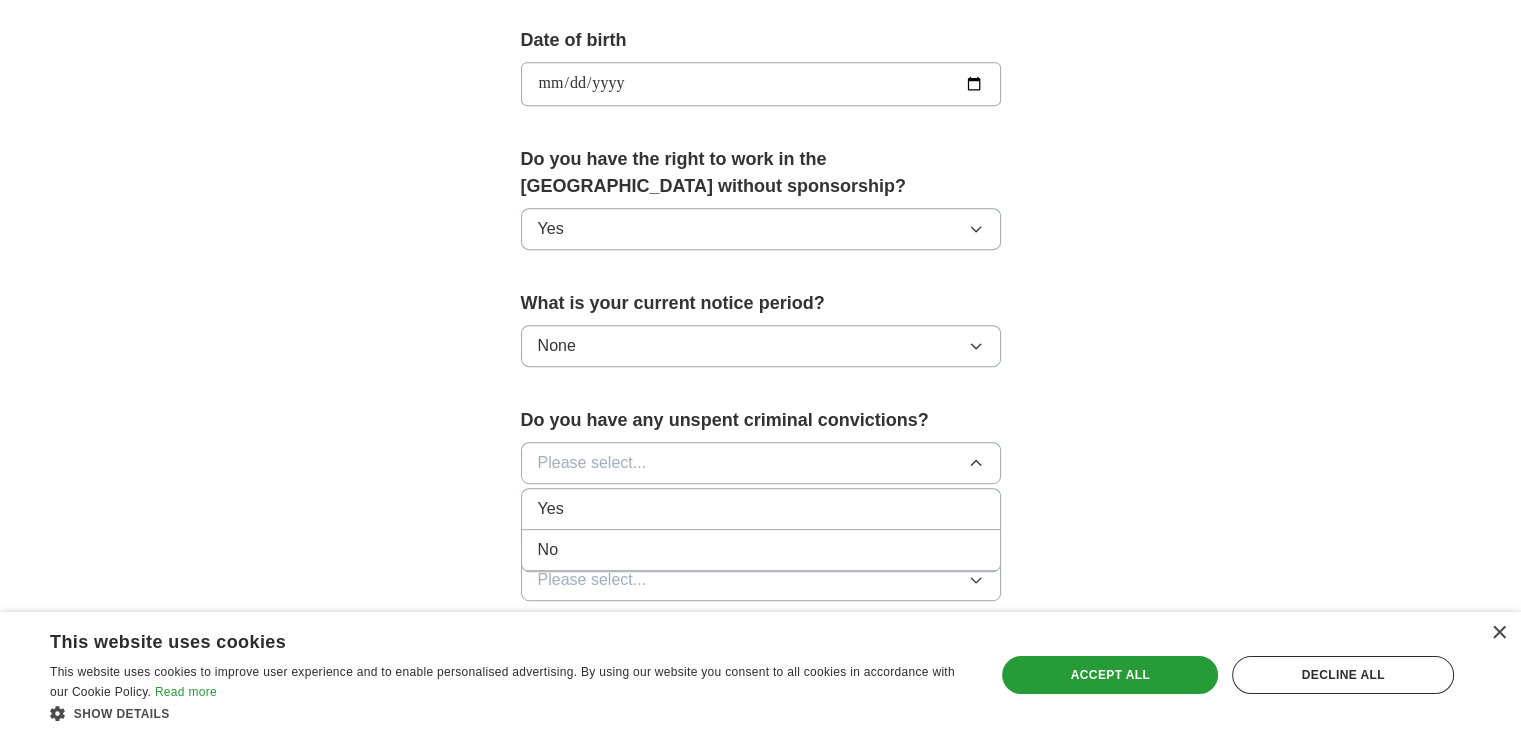 click on "No" at bounding box center (761, 550) 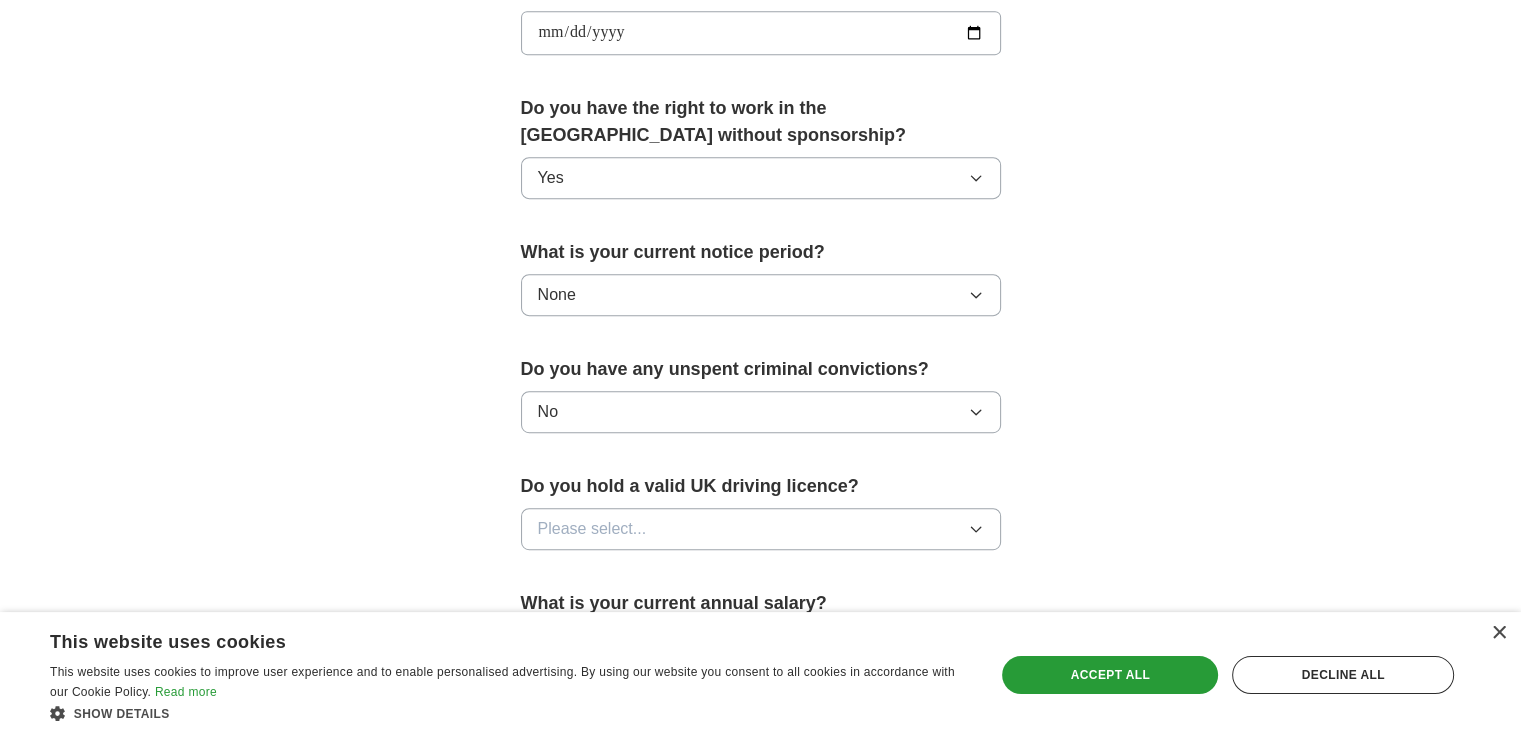 scroll, scrollTop: 1000, scrollLeft: 0, axis: vertical 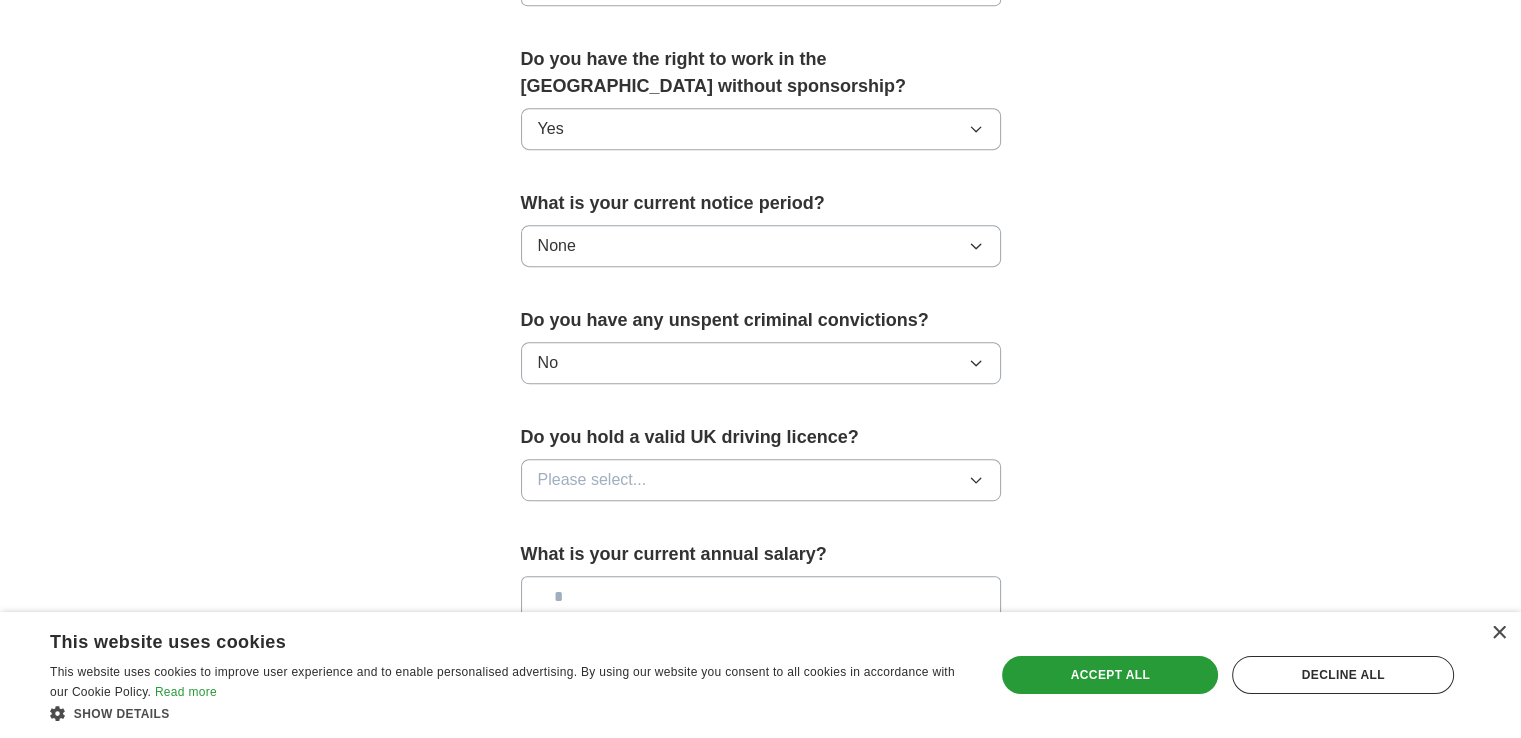 click on "Please select..." at bounding box center [592, 480] 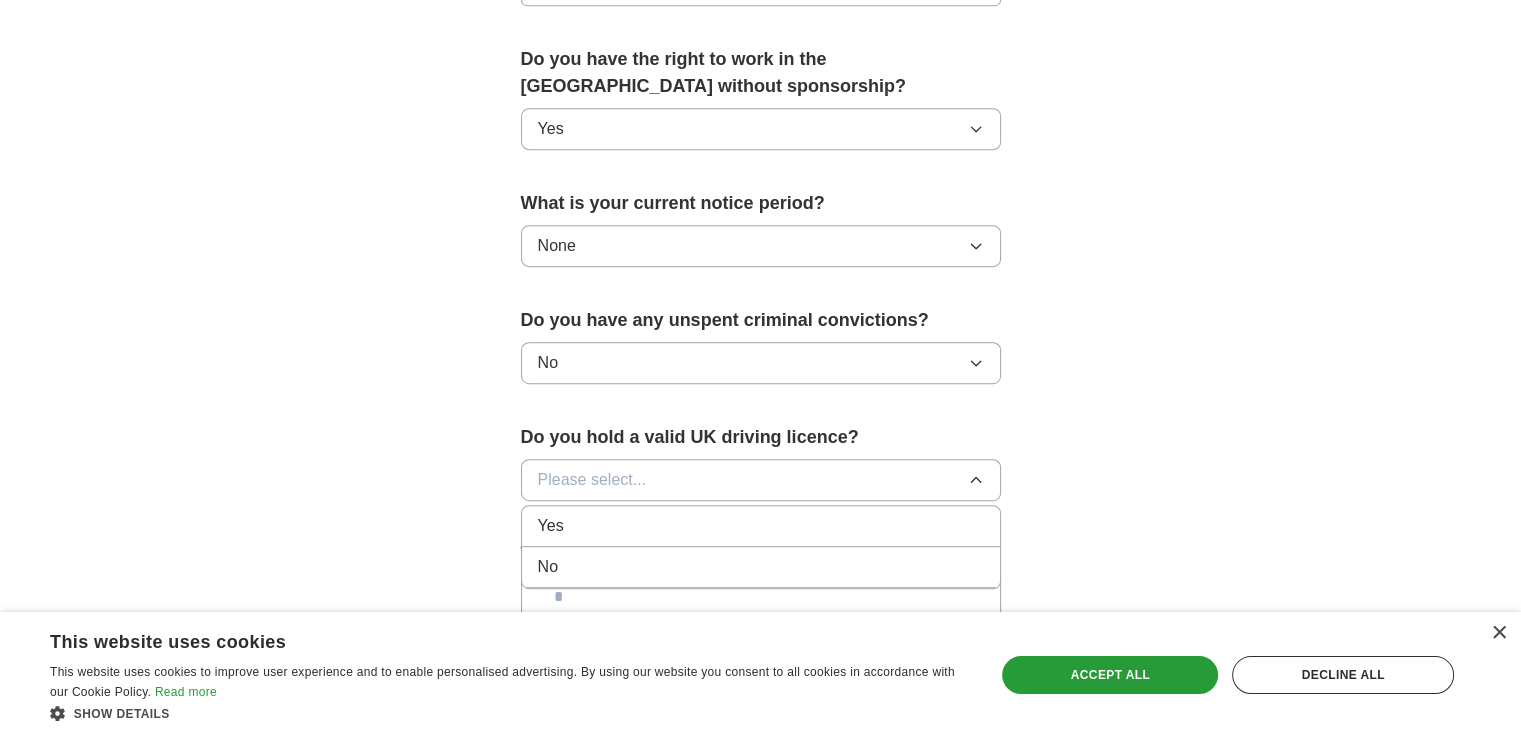 click on "Yes" at bounding box center (761, 526) 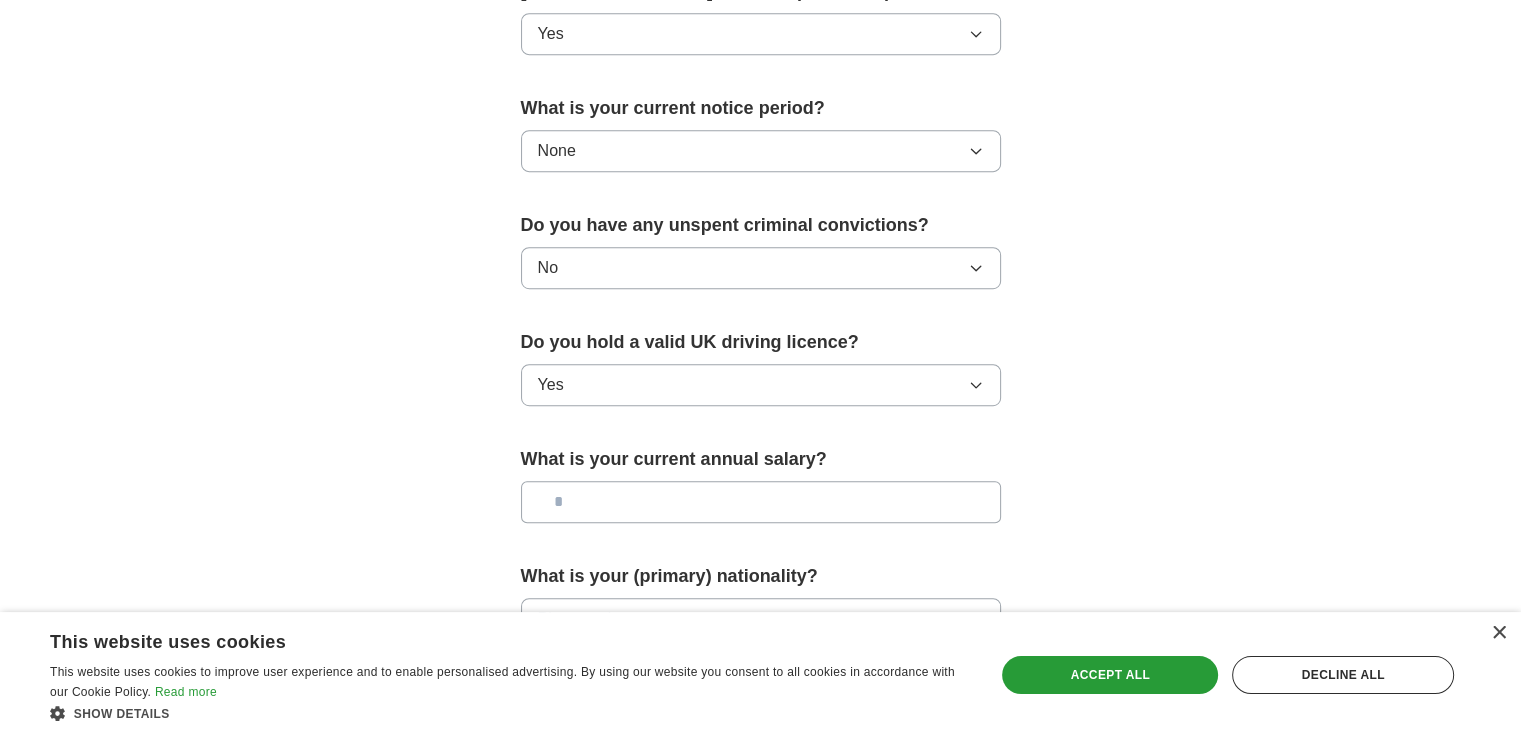 scroll, scrollTop: 1100, scrollLeft: 0, axis: vertical 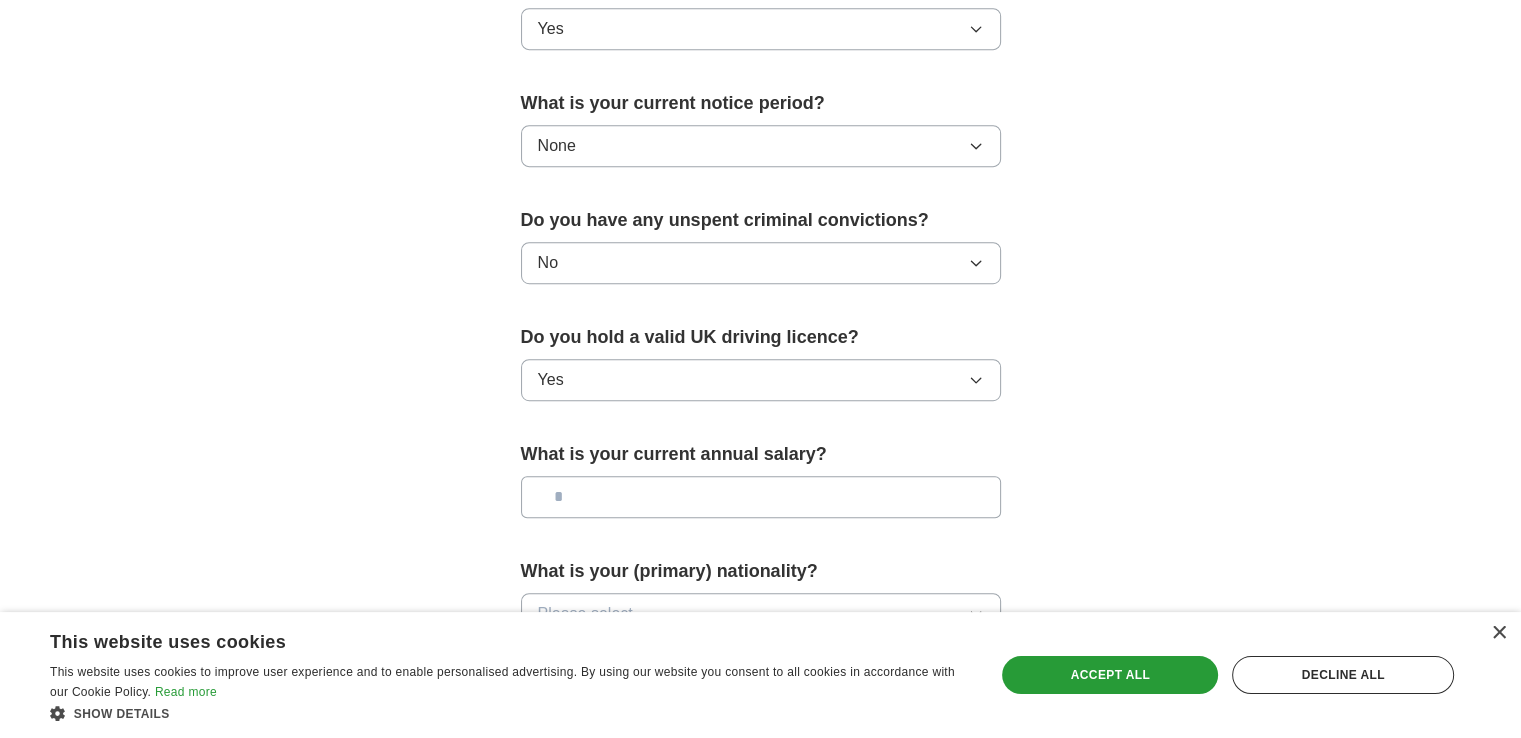 click at bounding box center (761, 497) 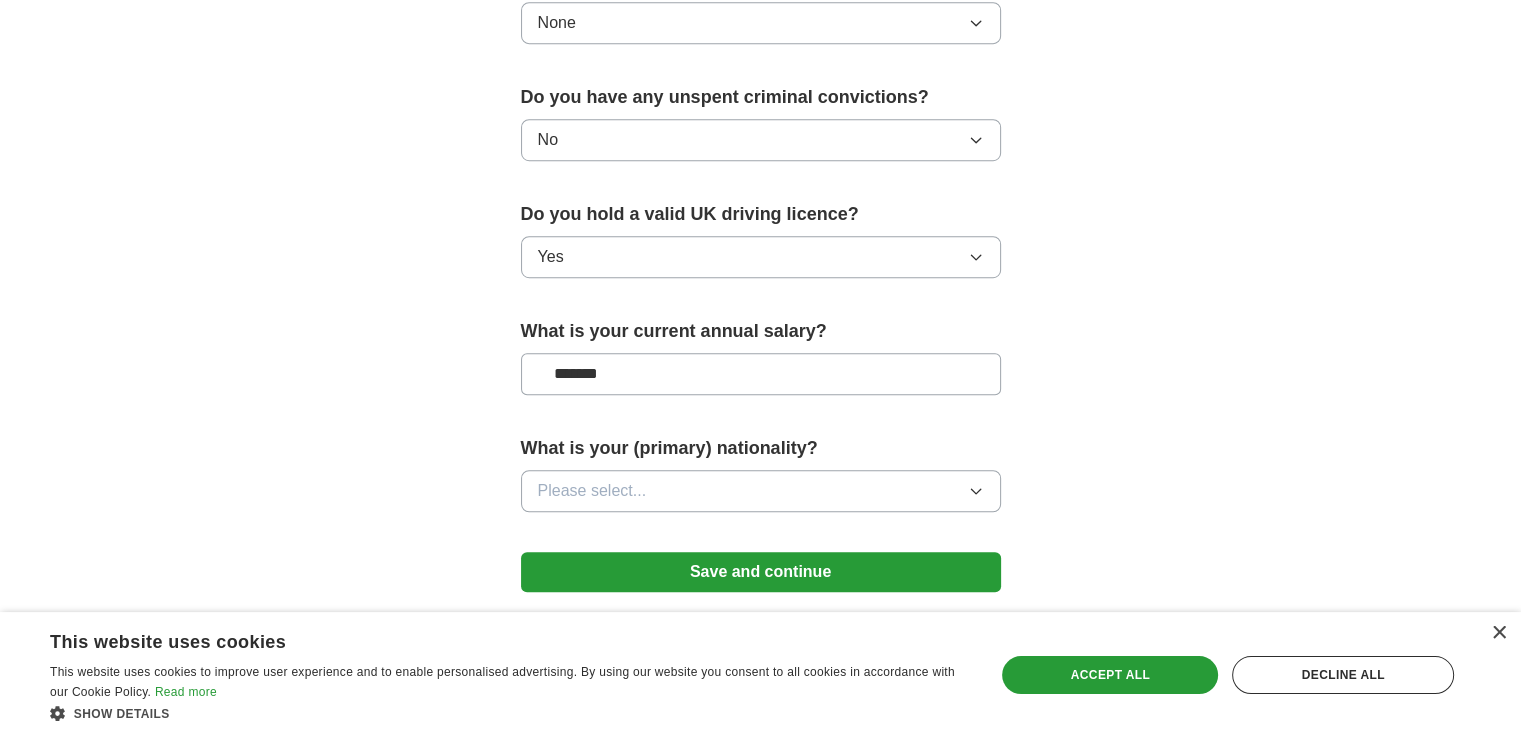 scroll, scrollTop: 1300, scrollLeft: 0, axis: vertical 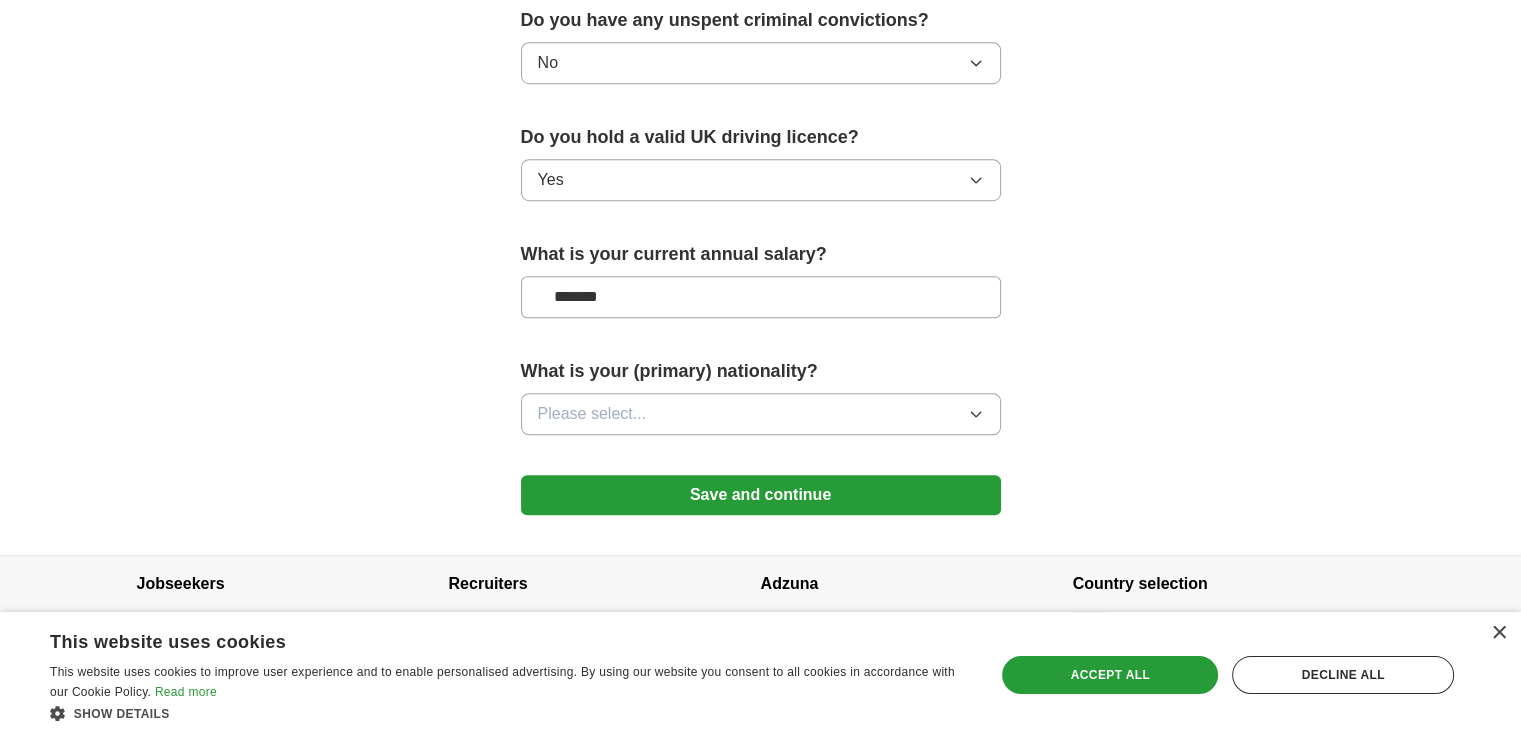 type on "*******" 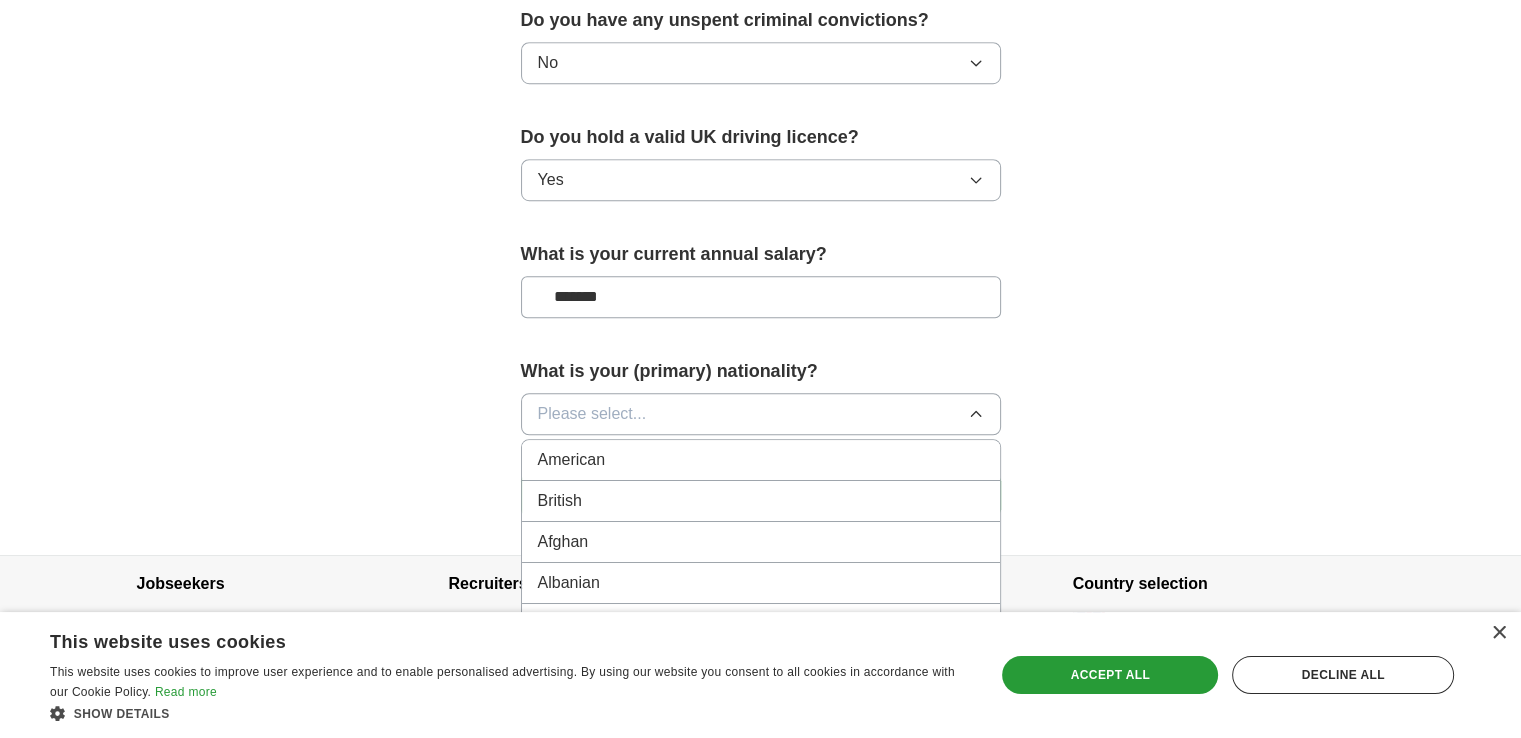 click on "Albanian" at bounding box center (761, 583) 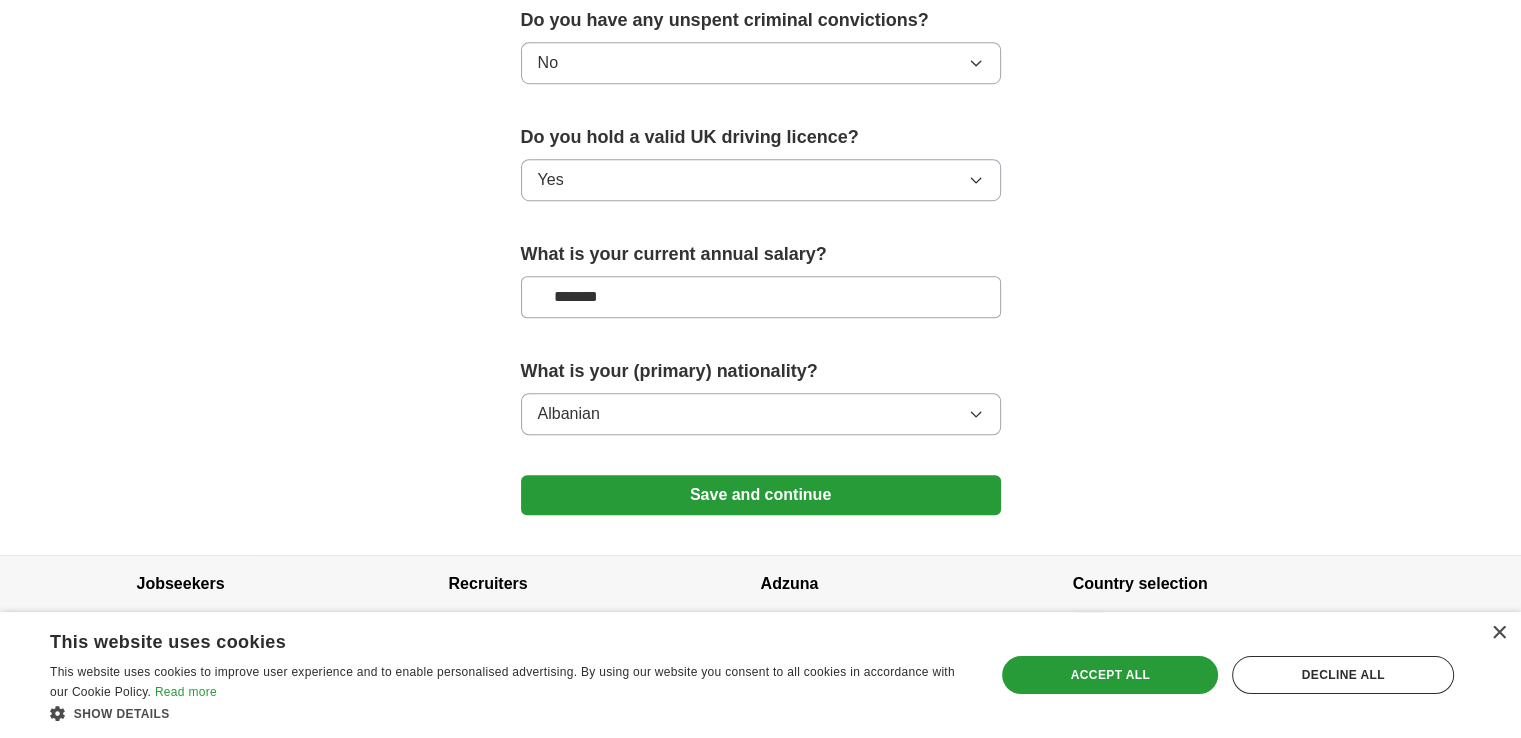 click on "Save and continue" at bounding box center (761, 495) 